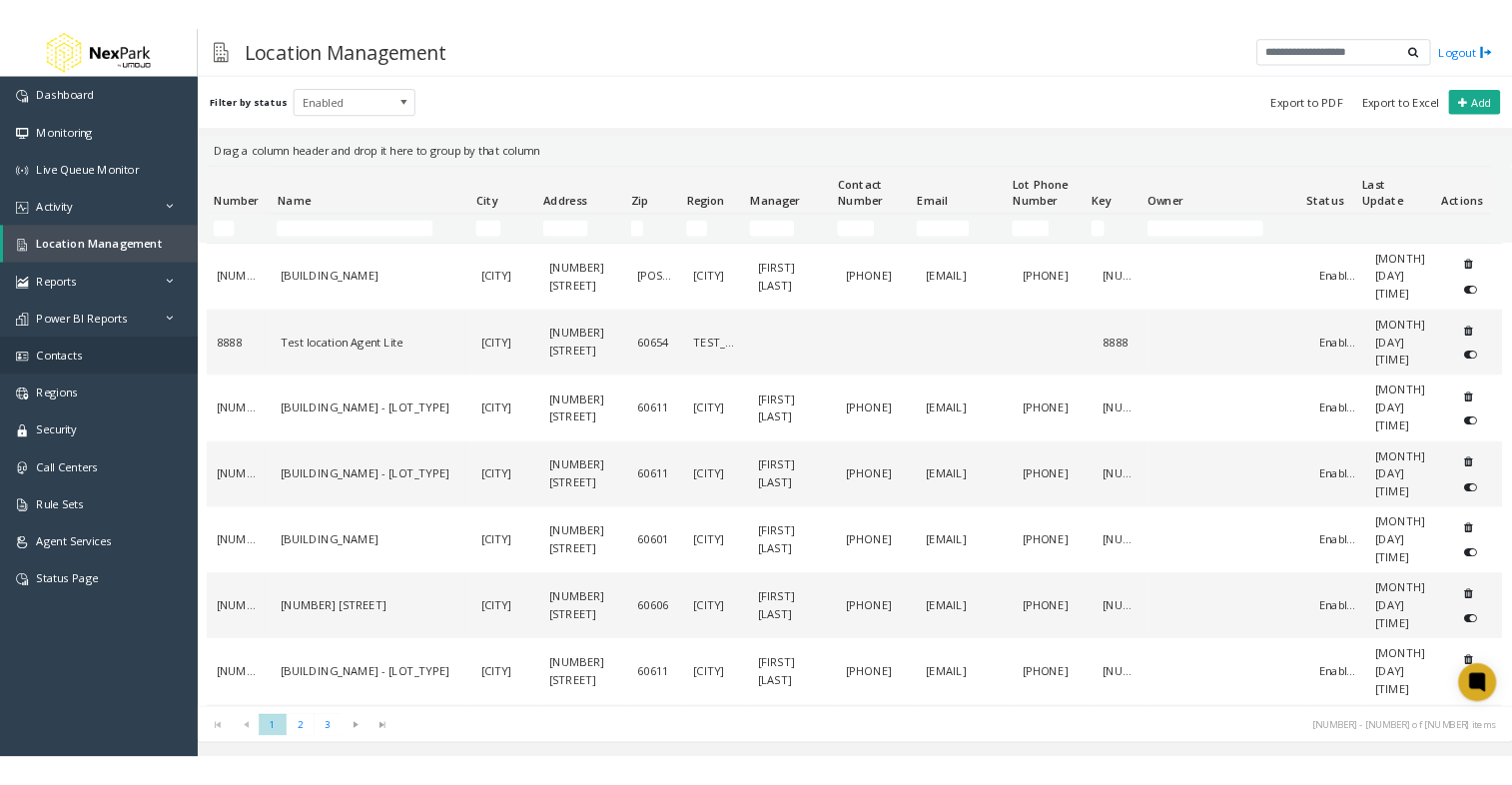 scroll, scrollTop: 0, scrollLeft: 0, axis: both 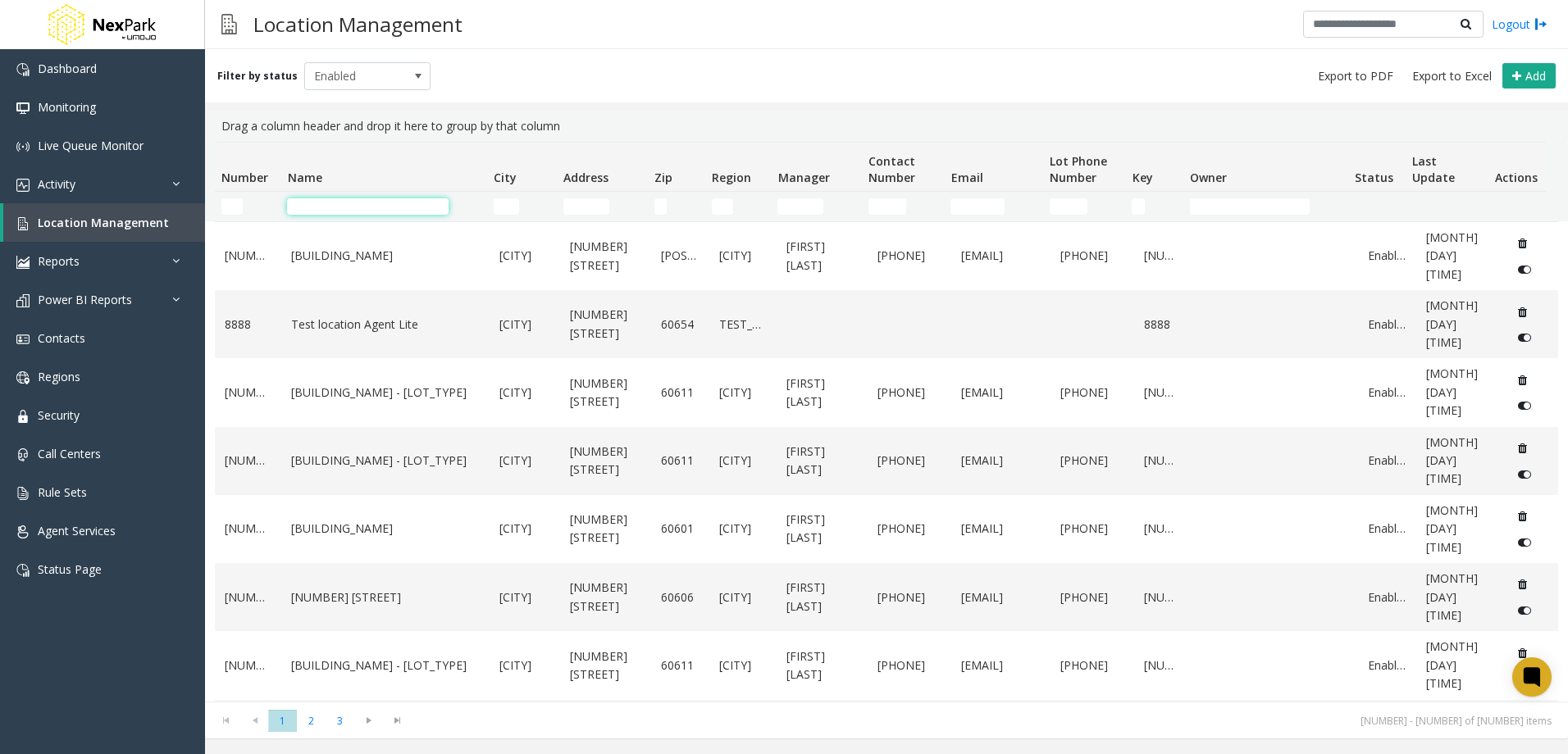 click 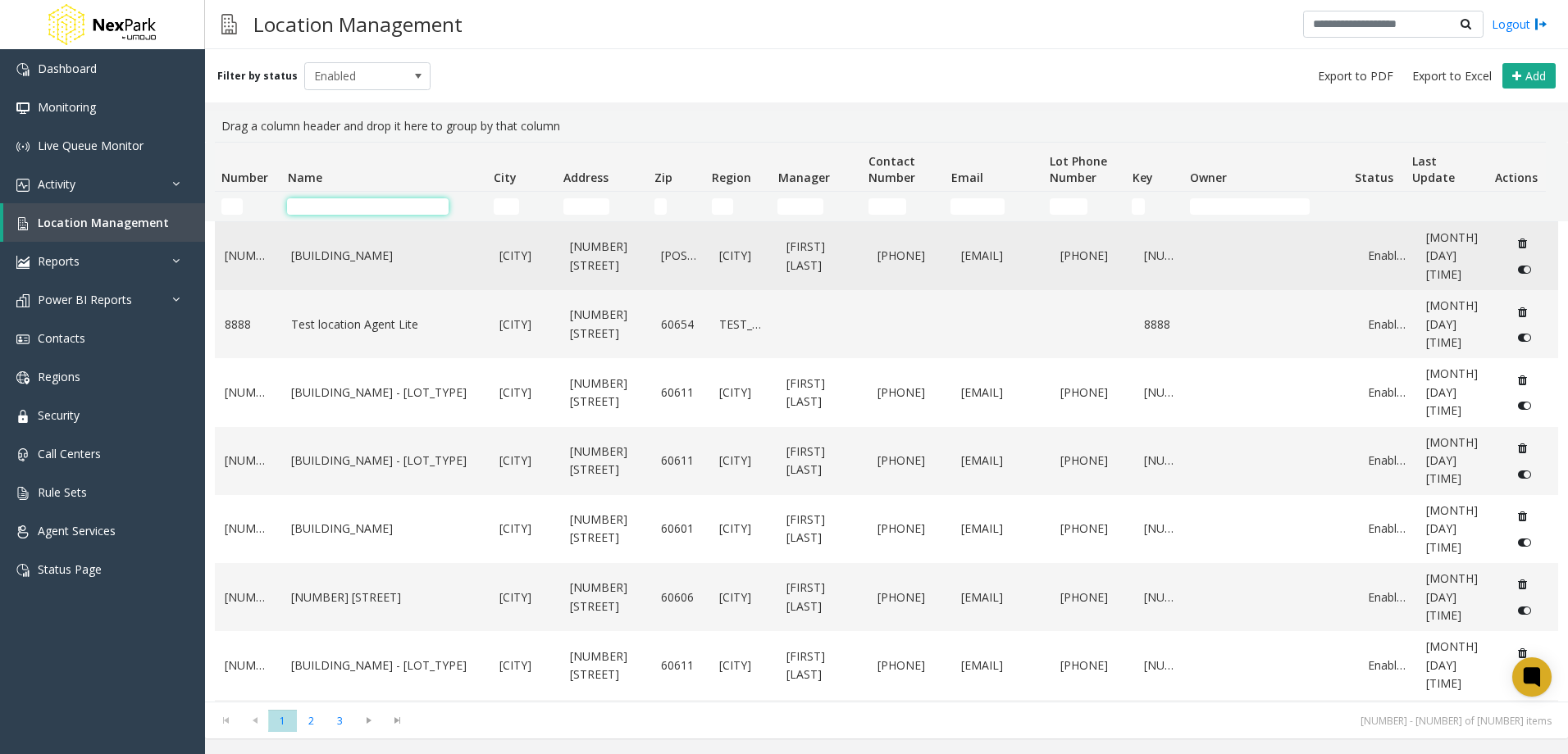 type on "*" 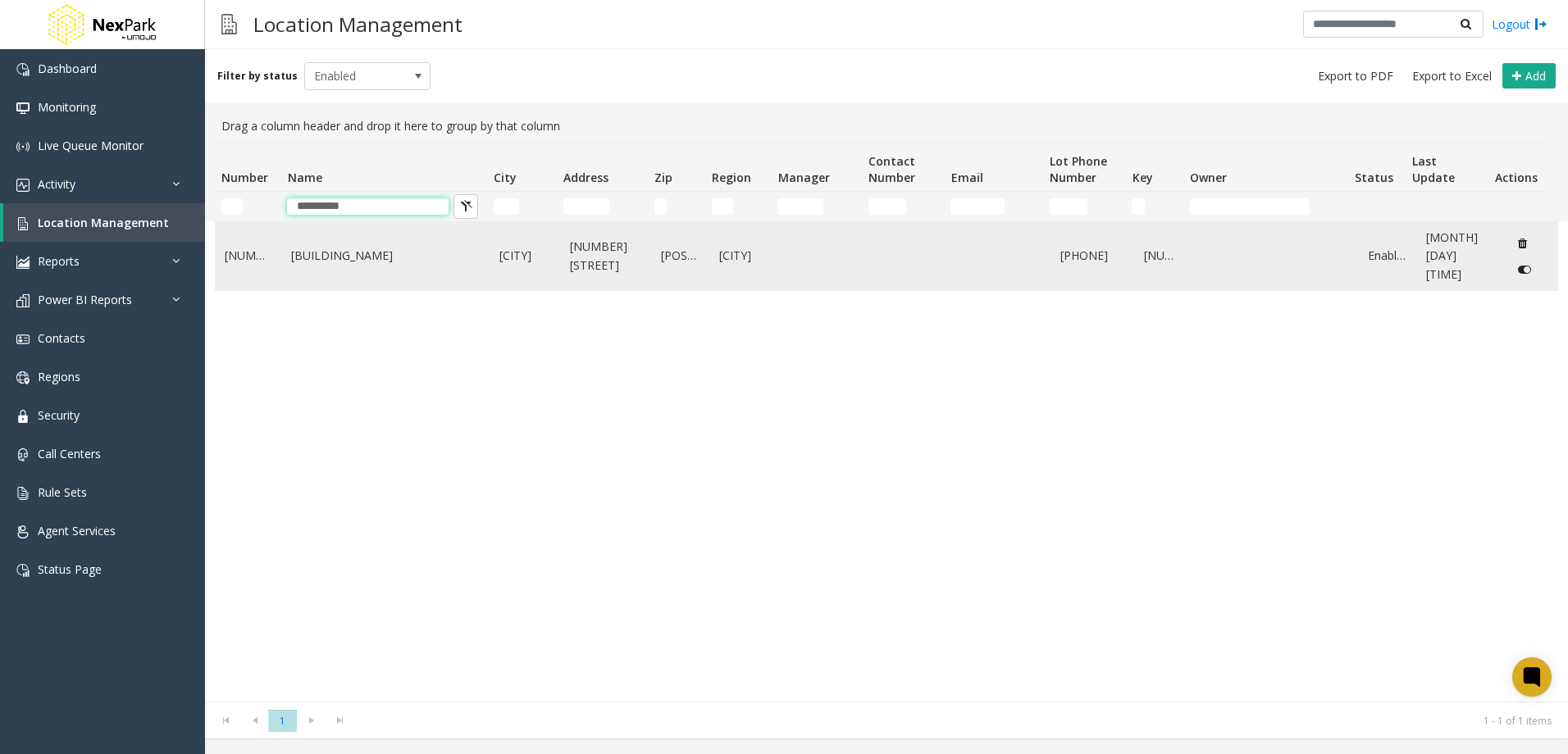 type on "**********" 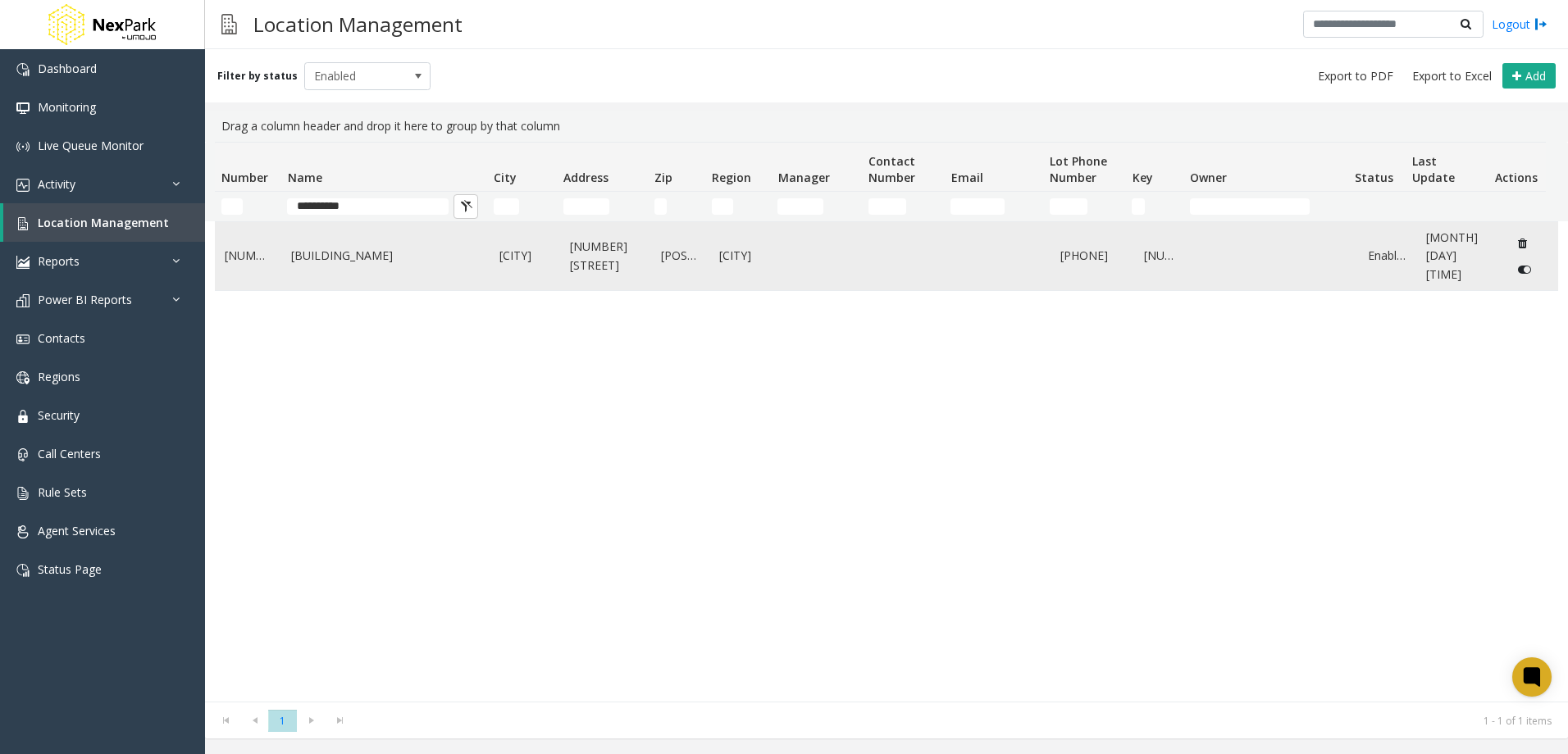 click on "[BUILDING_NAME]" 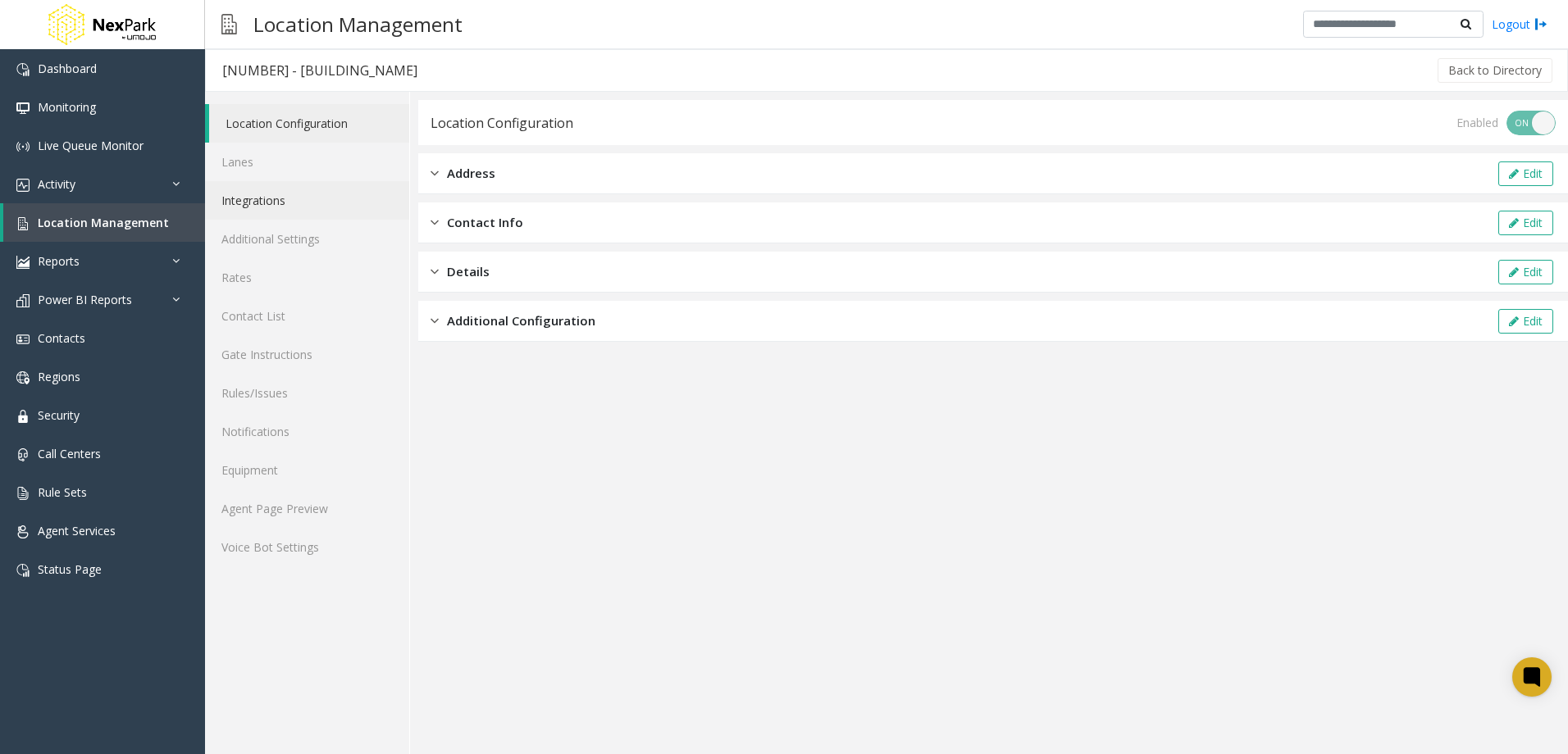 click on "Integrations" 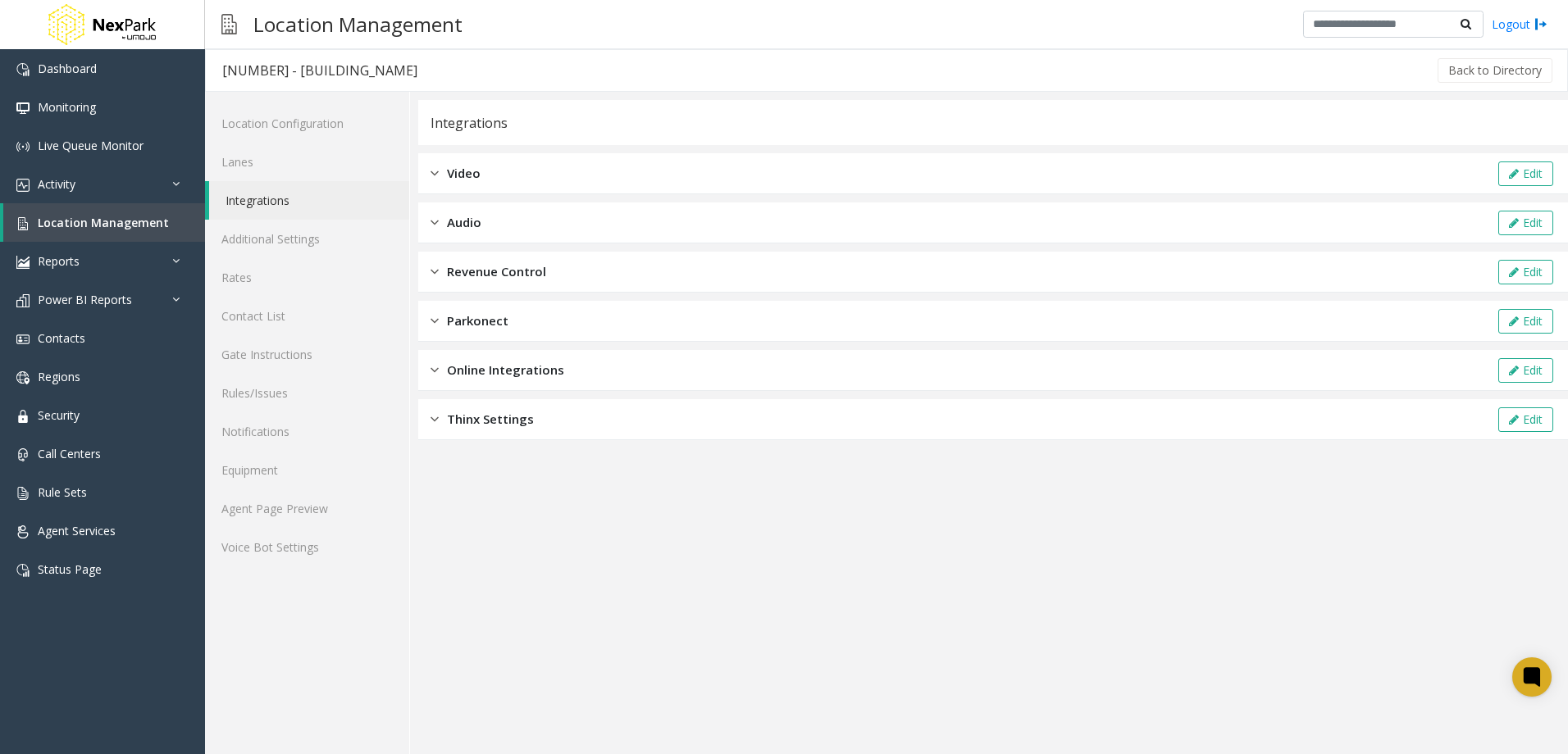 click on "Parkonect" 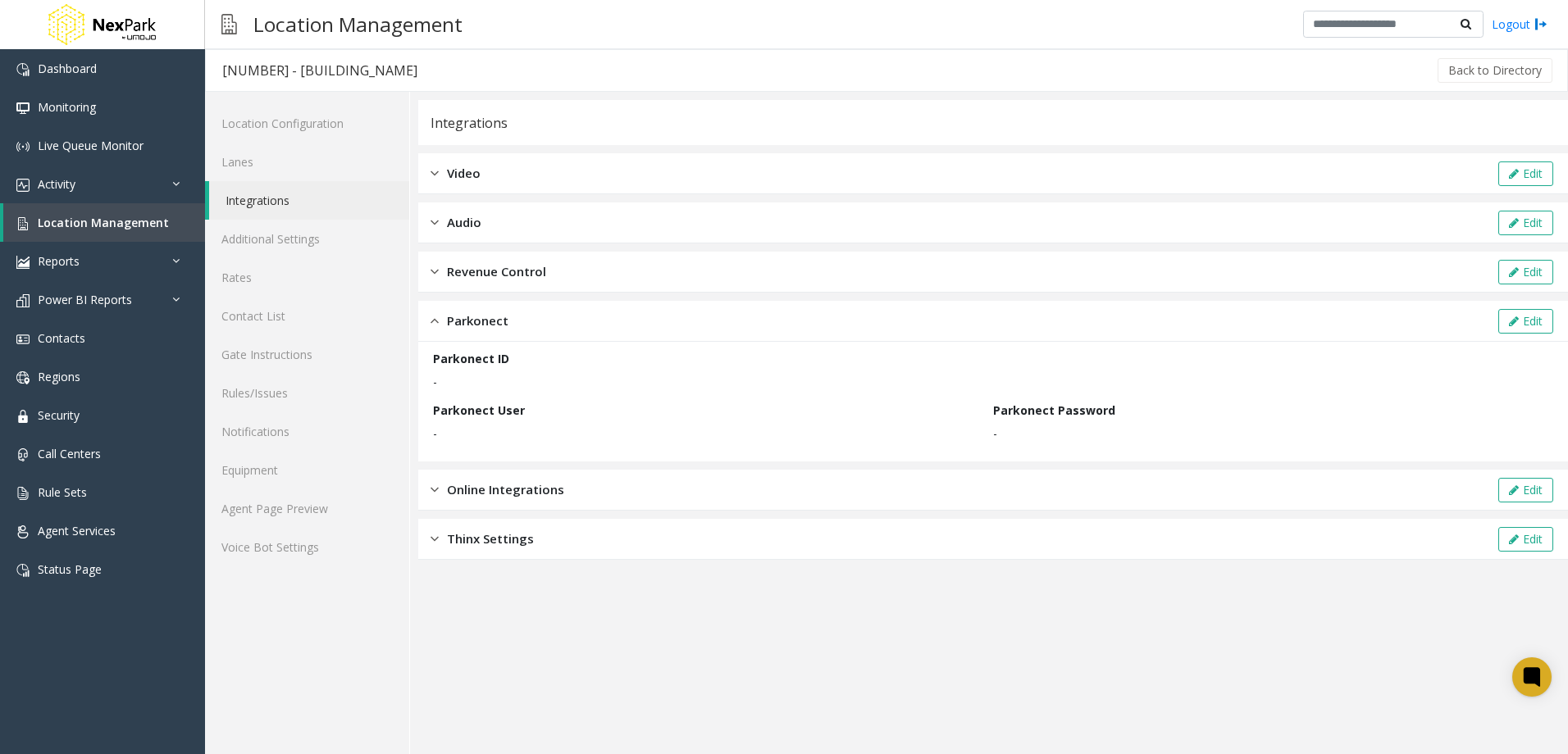 click on "Revenue Control  Edit" 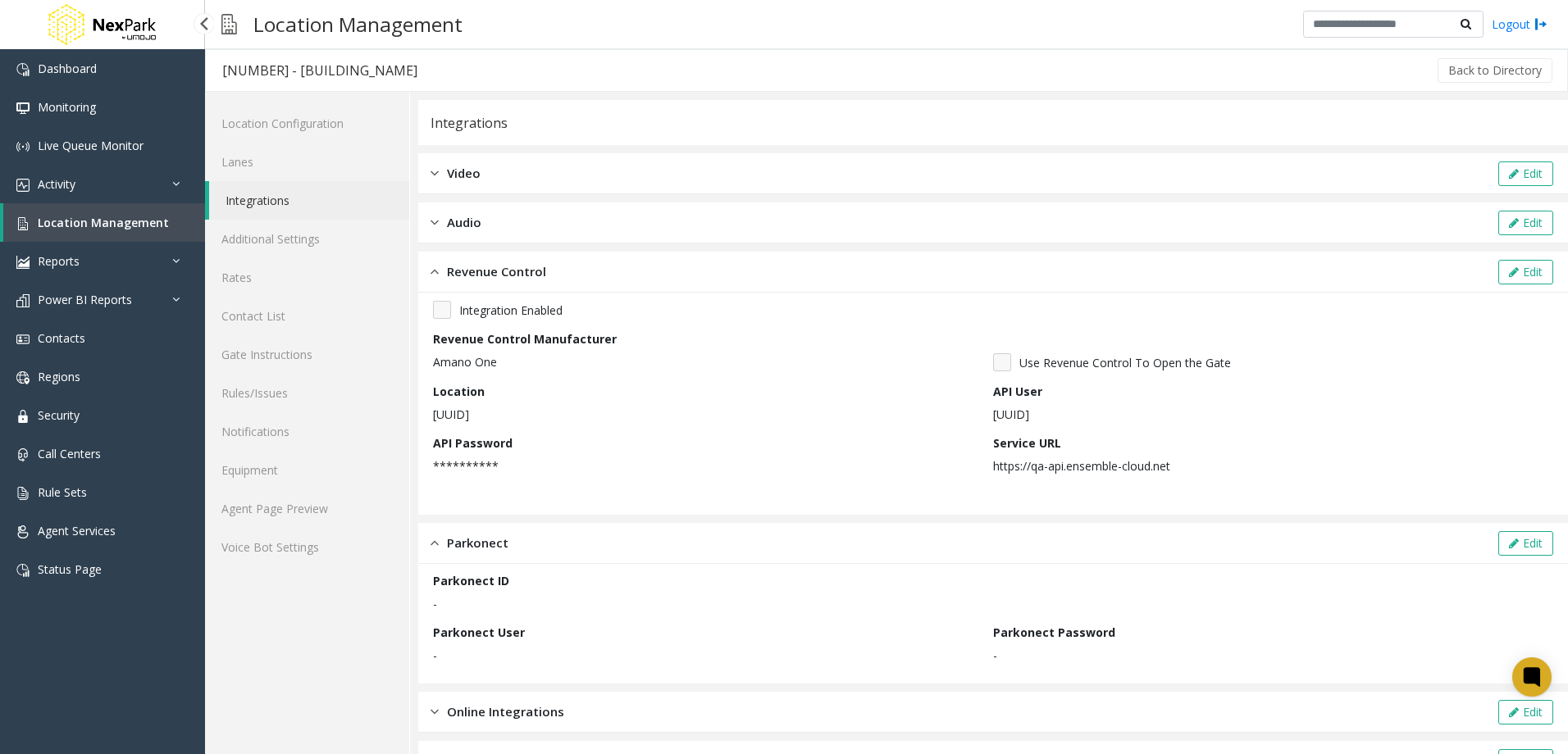 click on "Location Management" at bounding box center (104, 222) 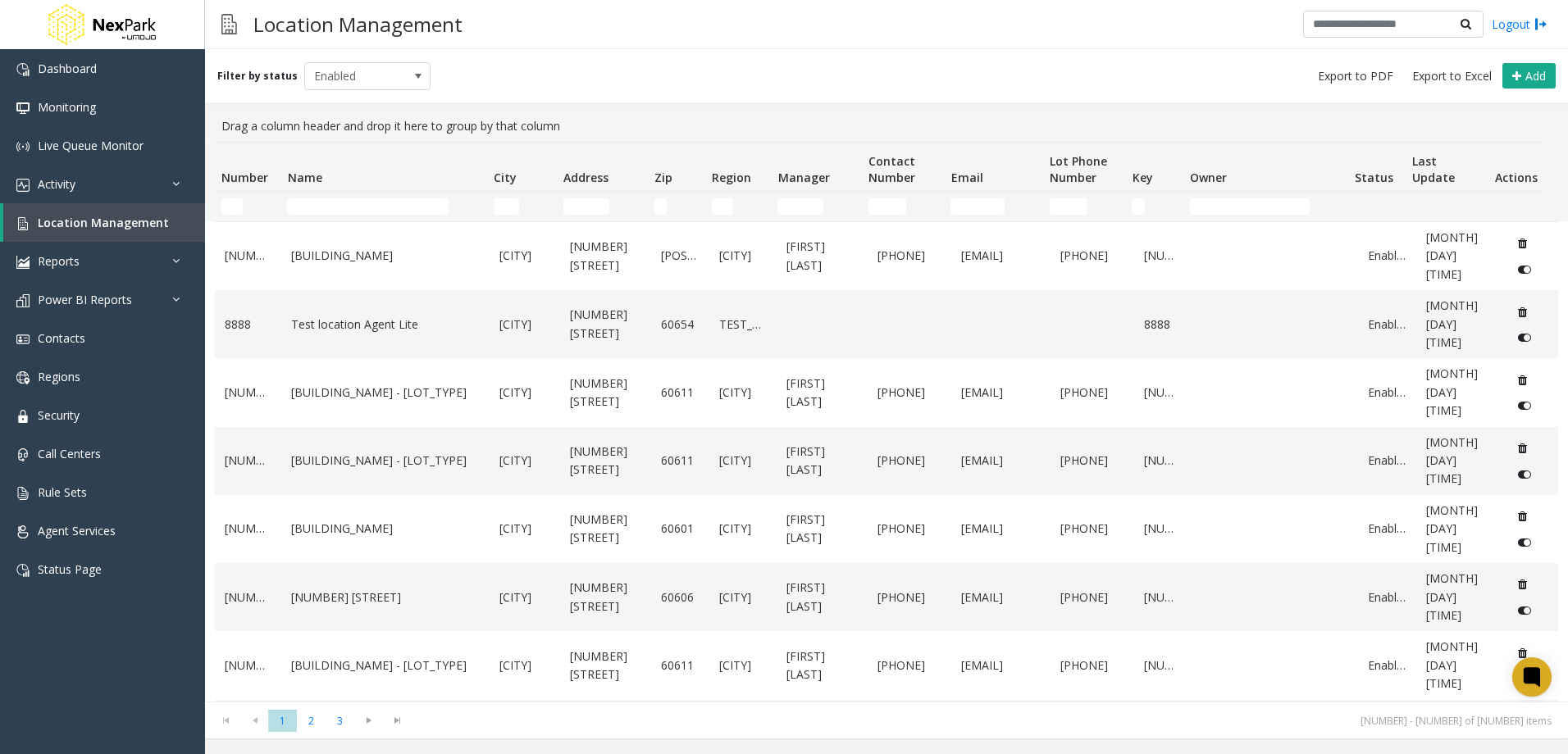 click 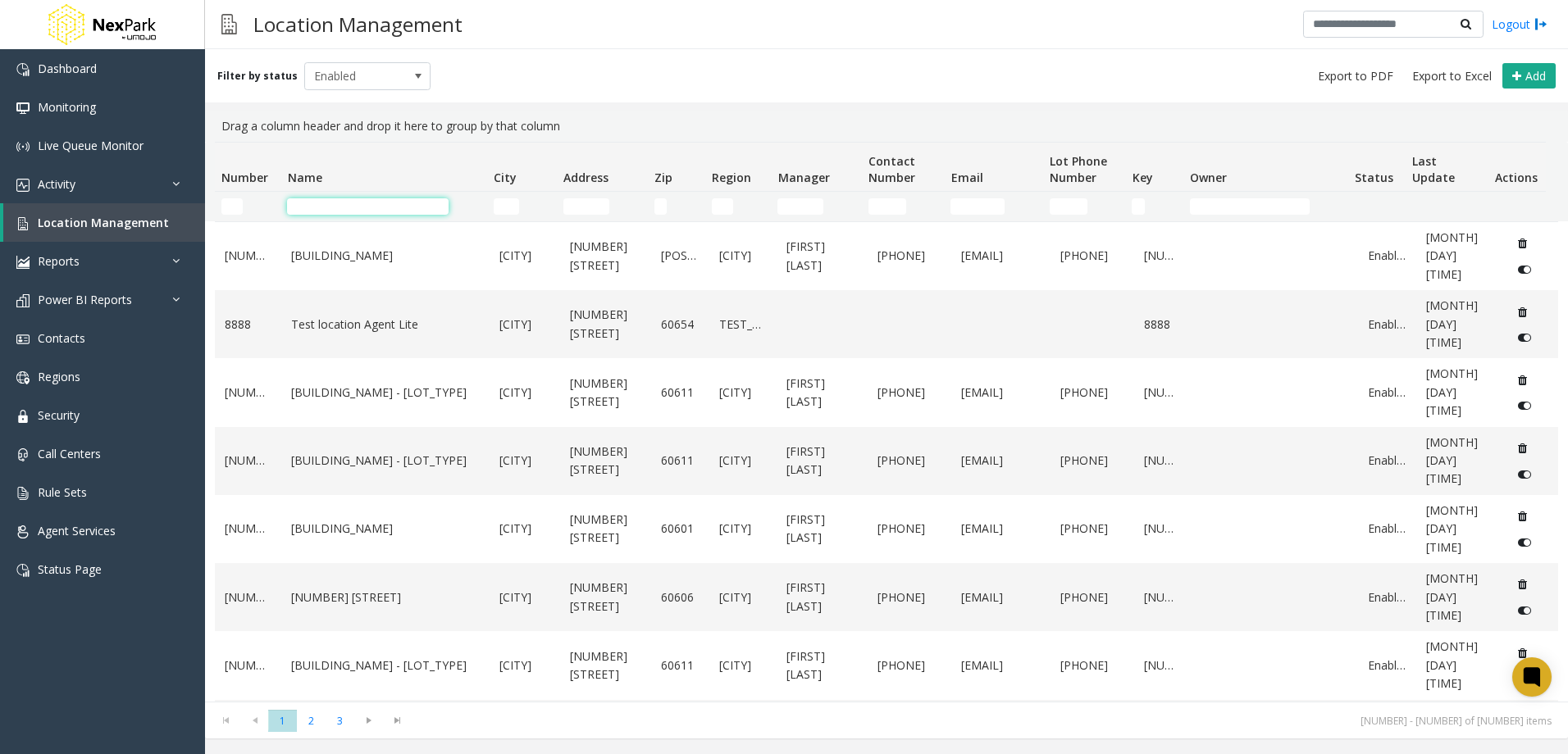 drag, startPoint x: 396, startPoint y: 216, endPoint x: 376, endPoint y: 205, distance: 22.825424 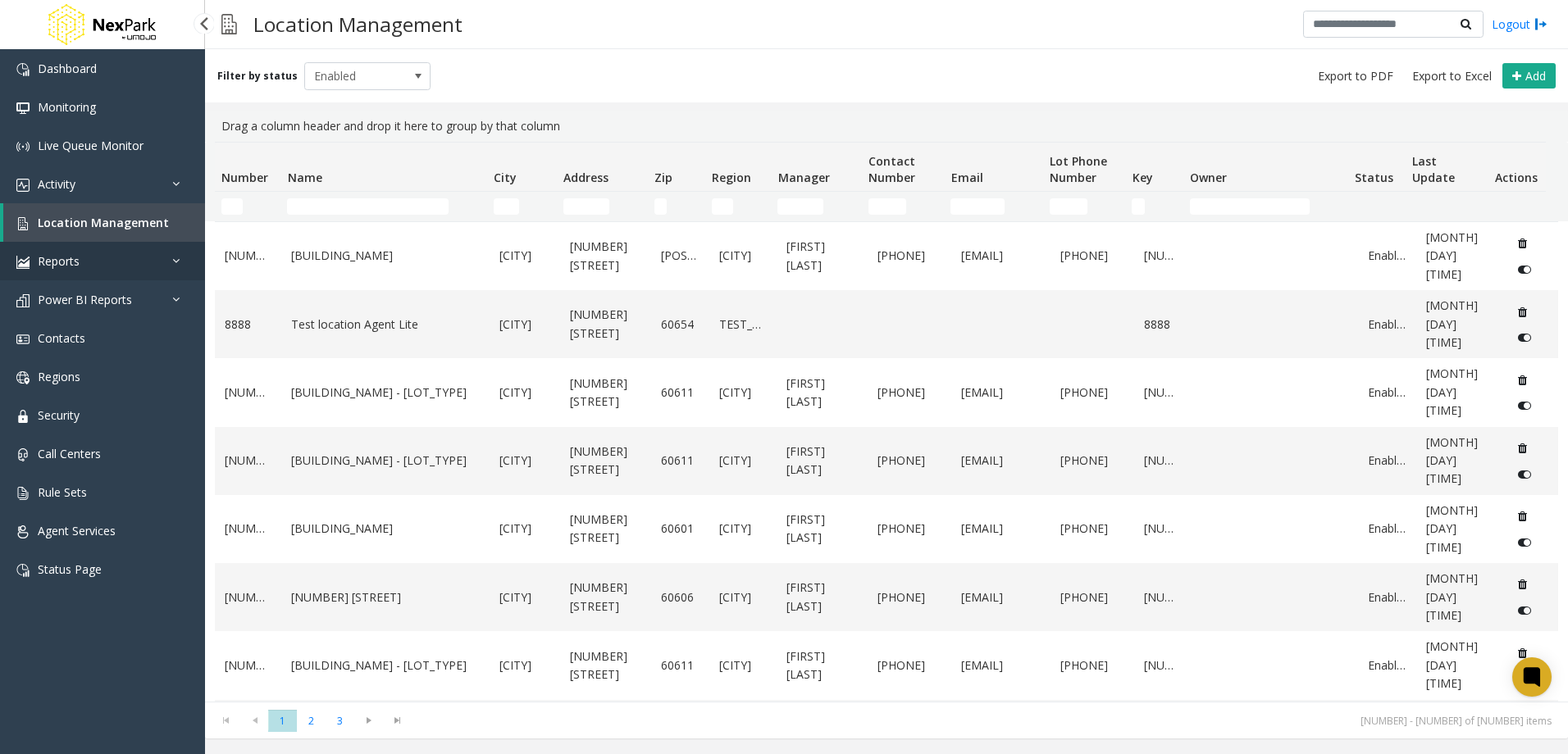 click on "Reports" at bounding box center [103, 261] 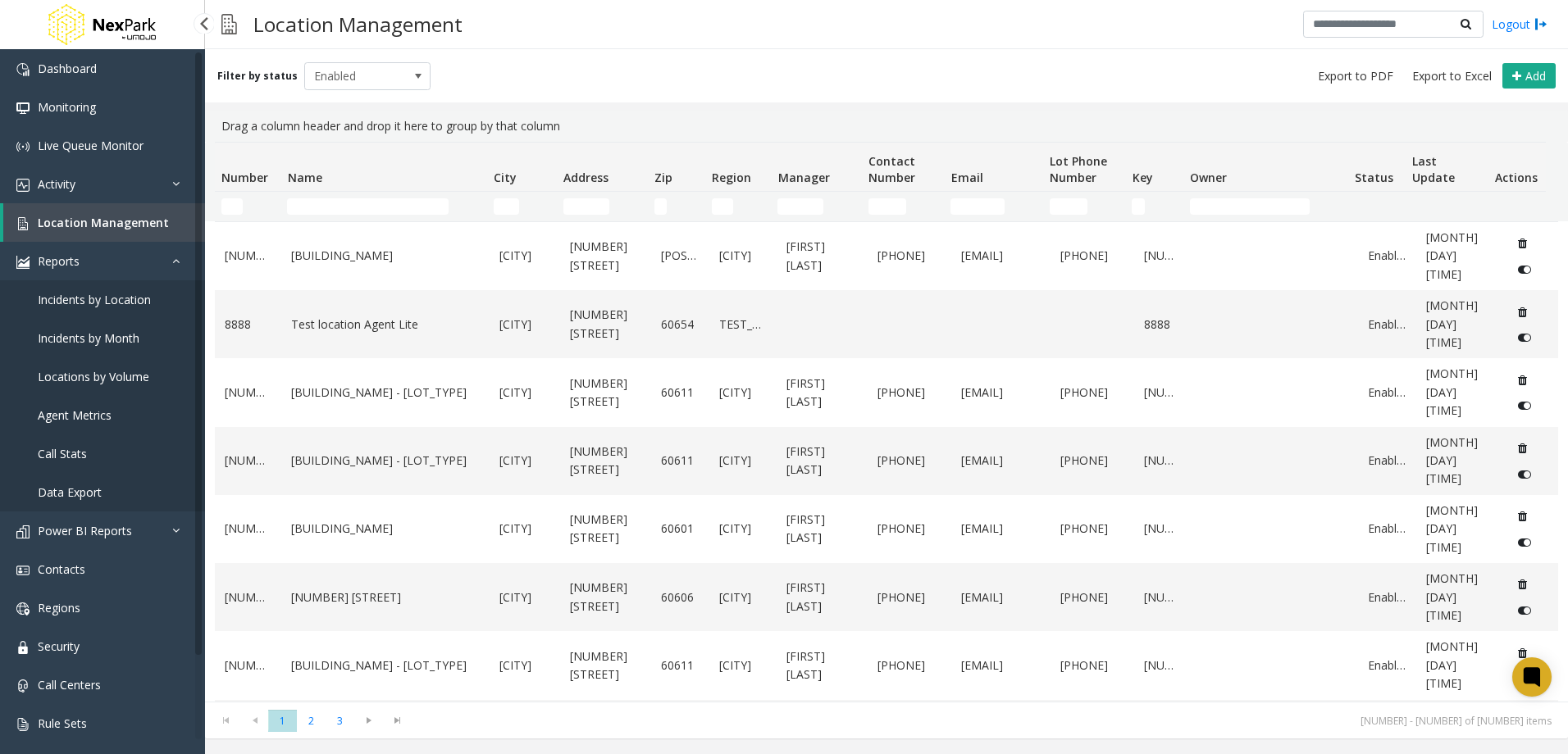 click on "Location Management" at bounding box center (104, 222) 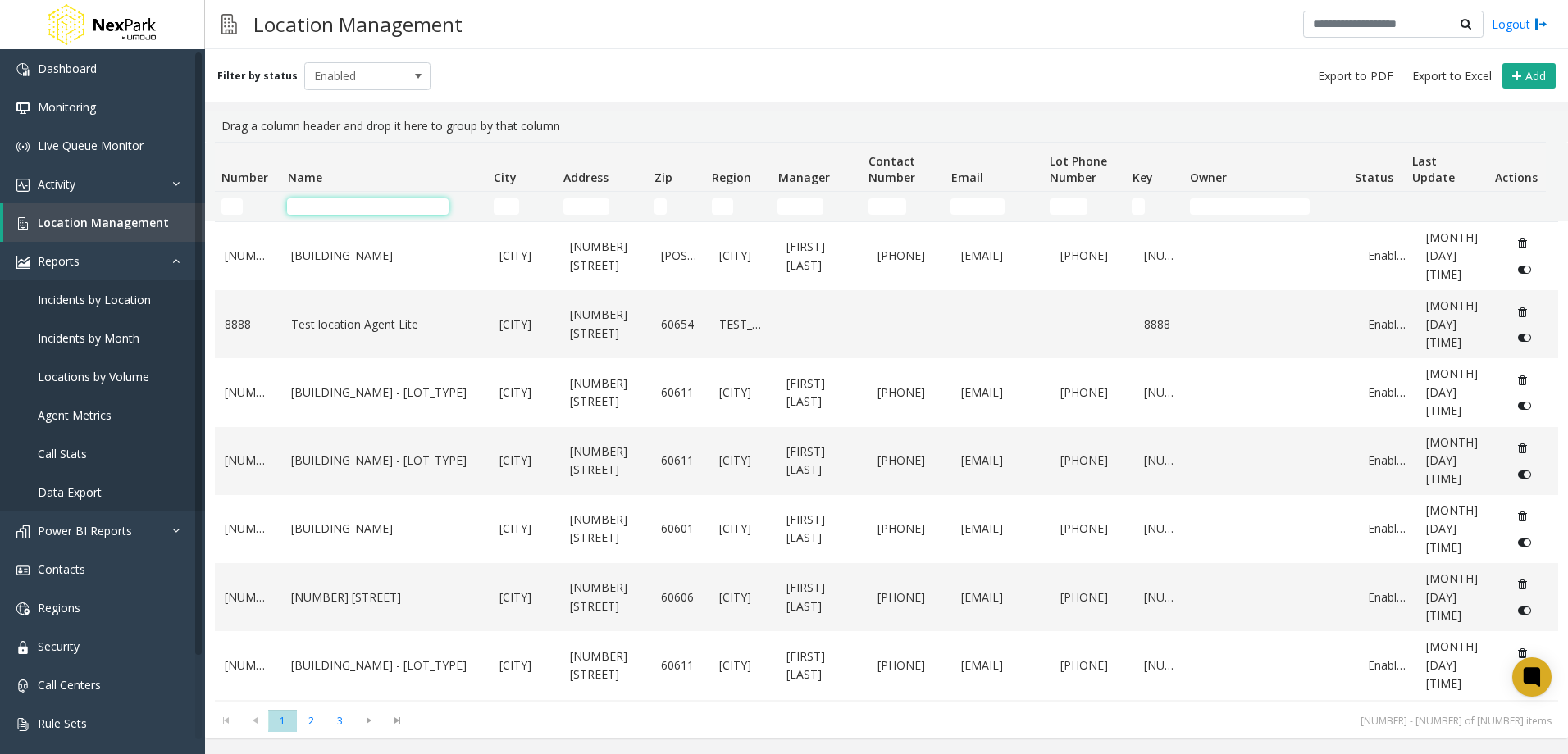 click 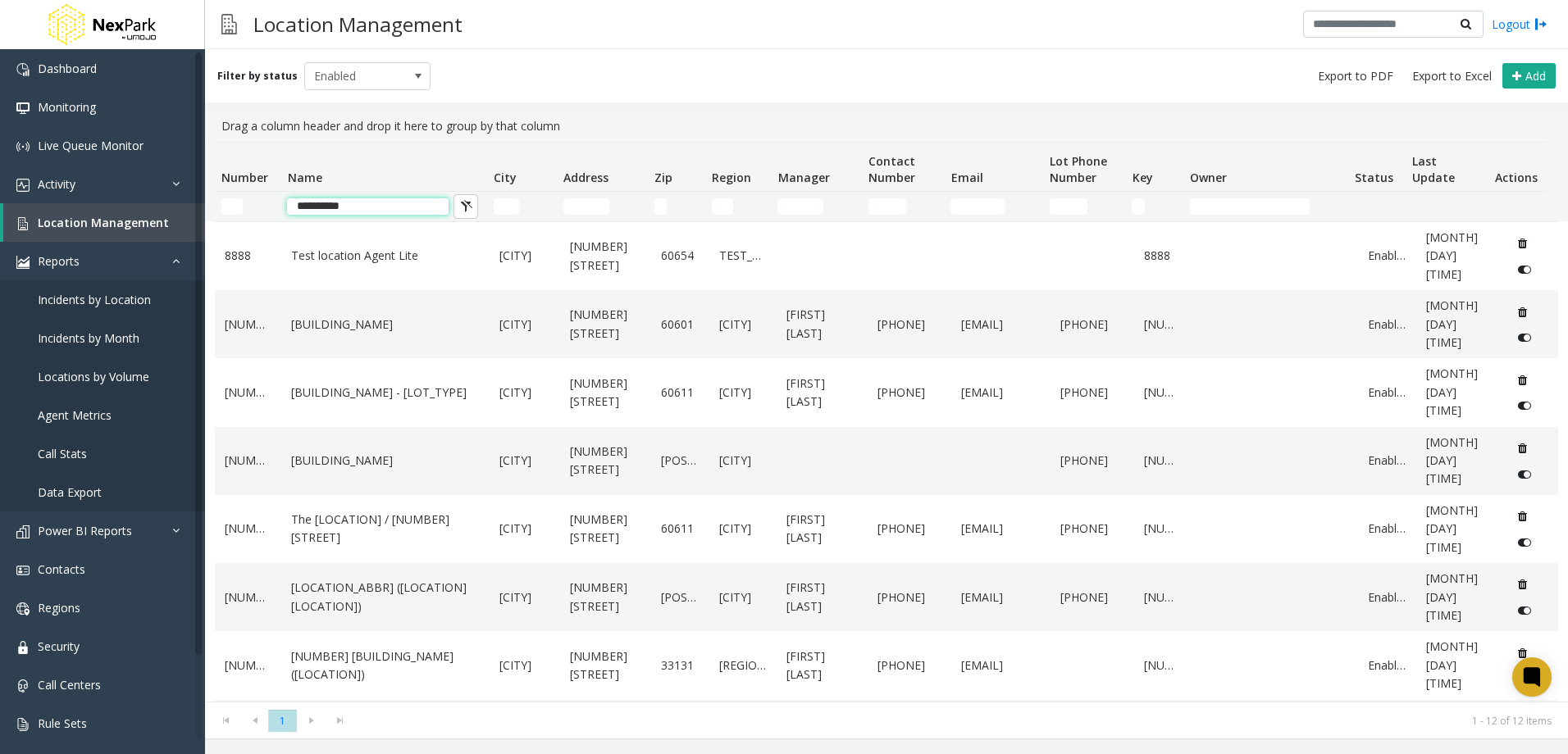 type on "**********" 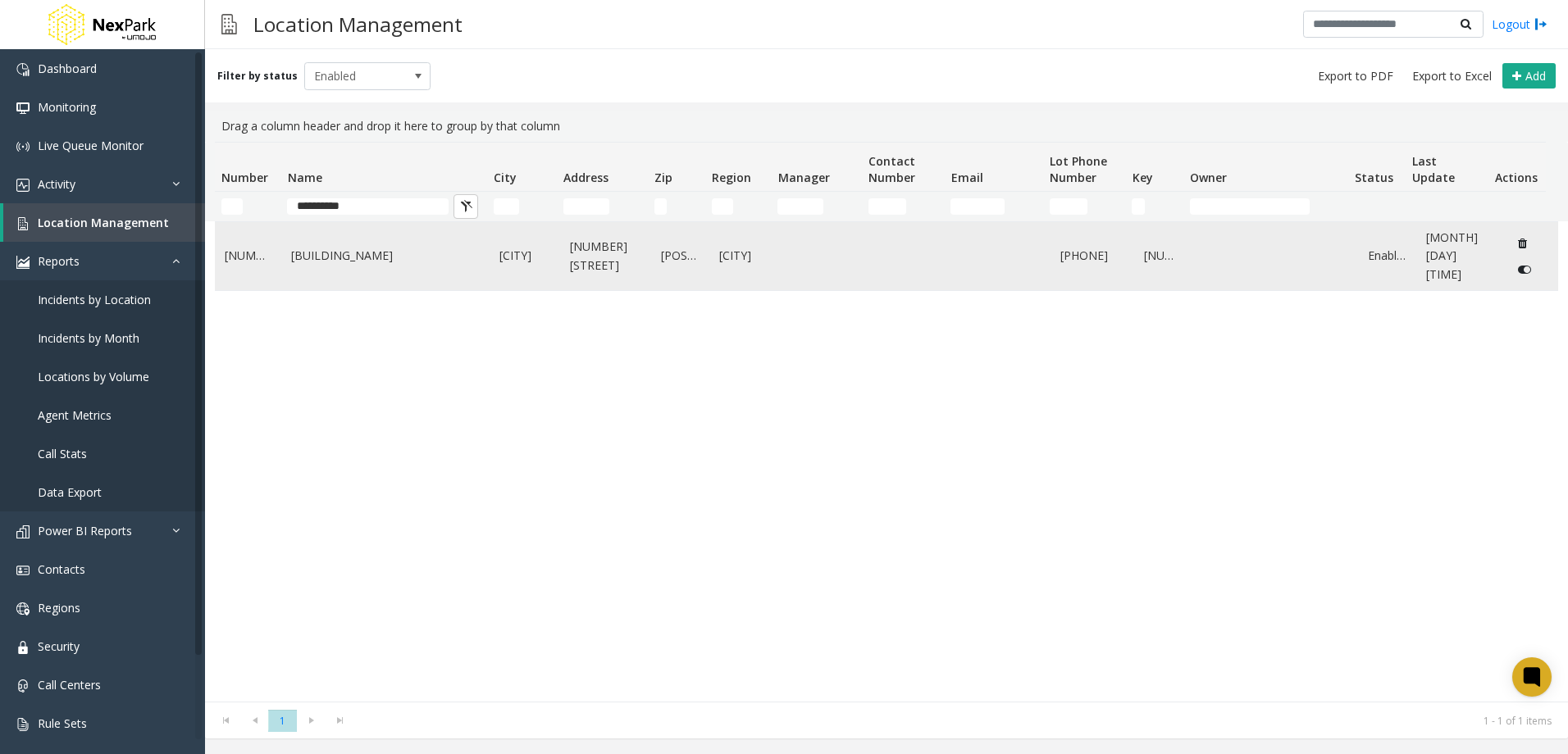 click on "Gold Coast Galleria" 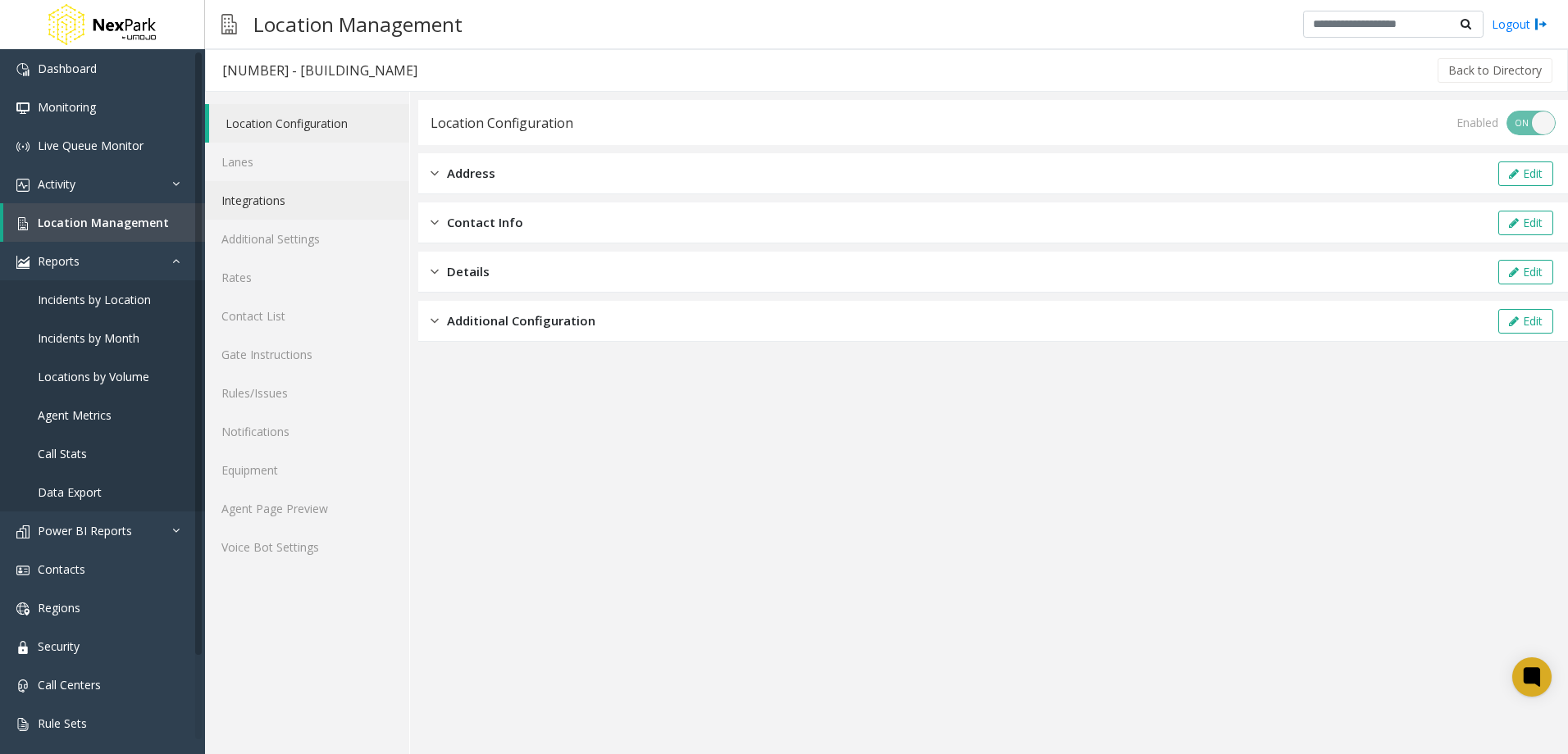 click on "Integrations" 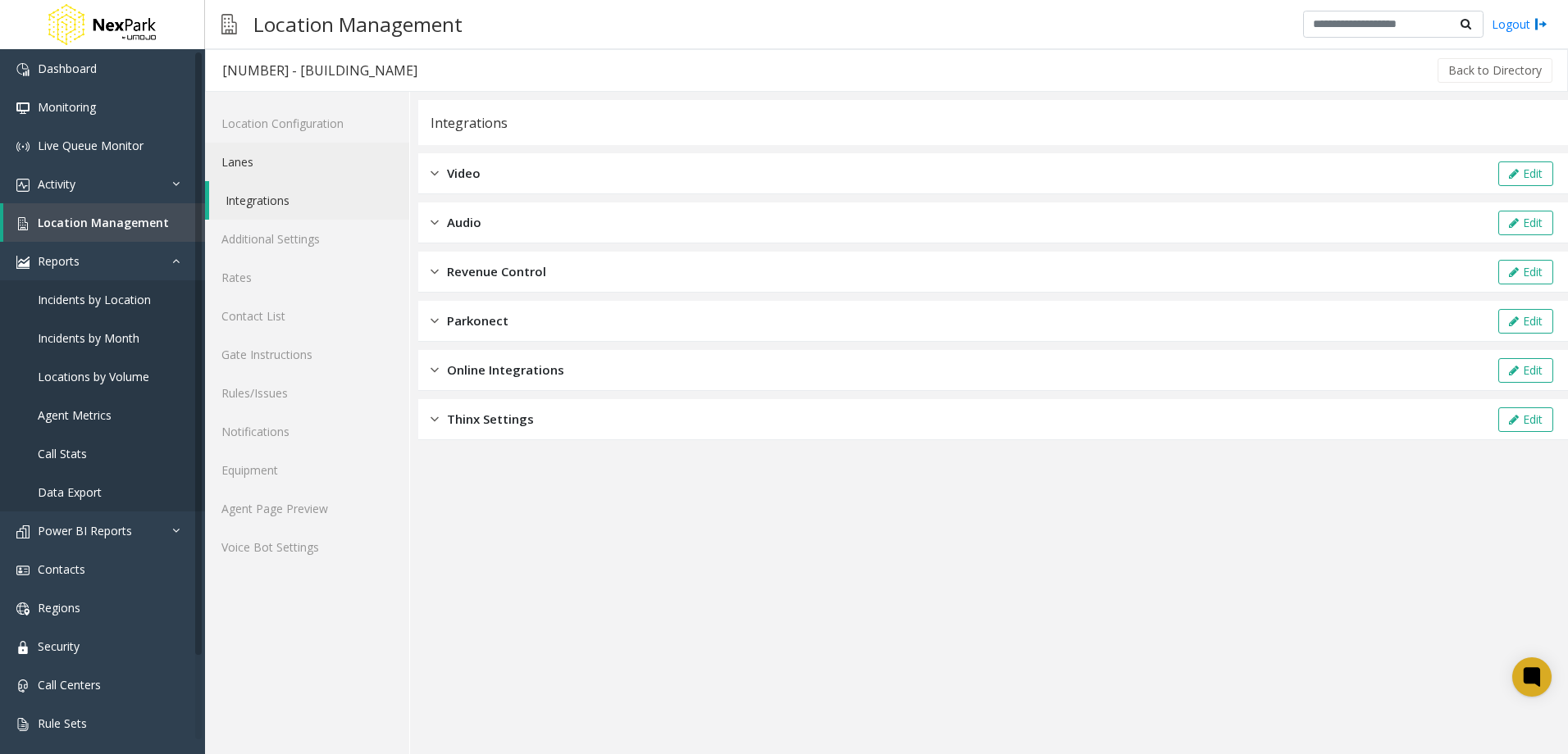 click on "Lanes" 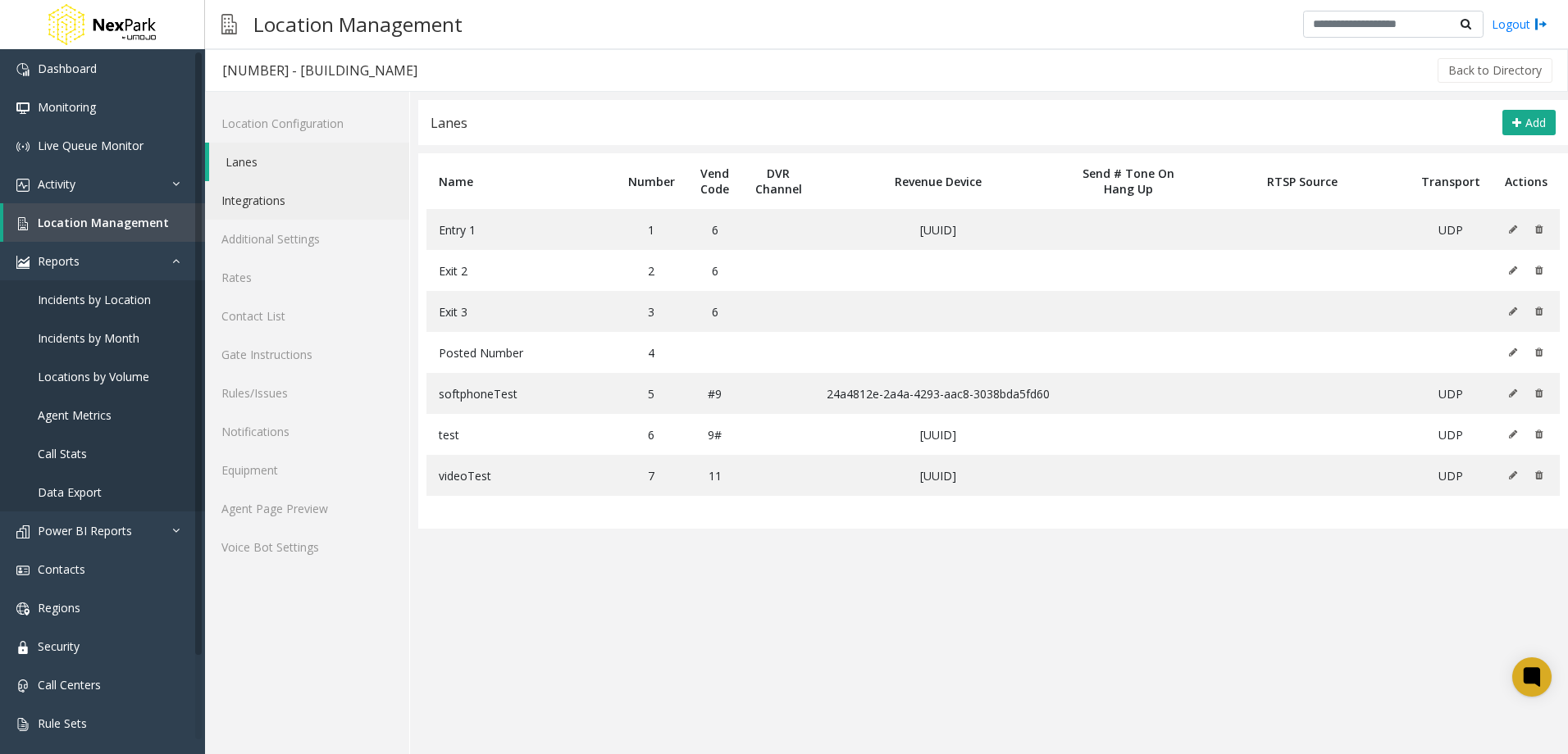 click on "Integrations" 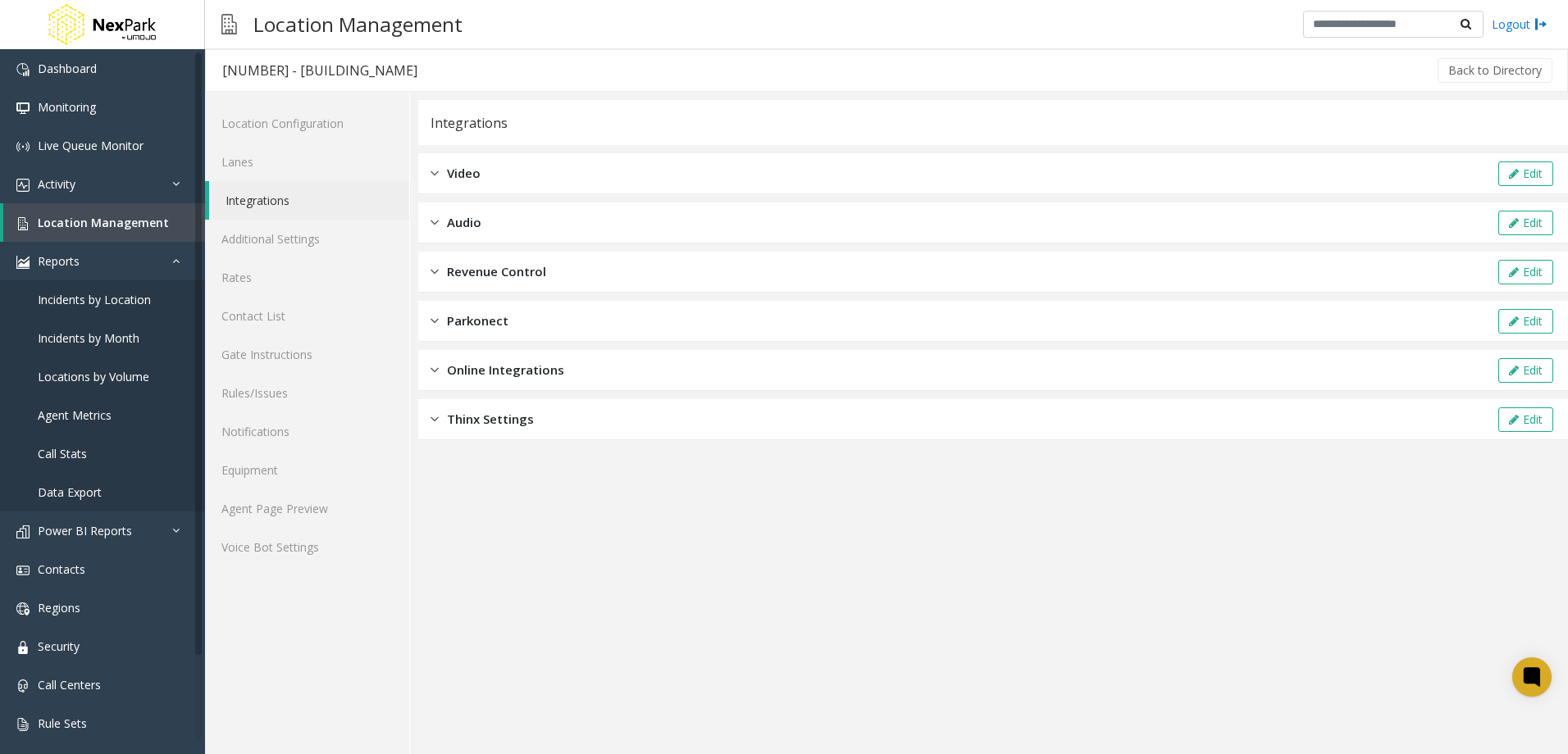 click on "Revenue Control  Edit" 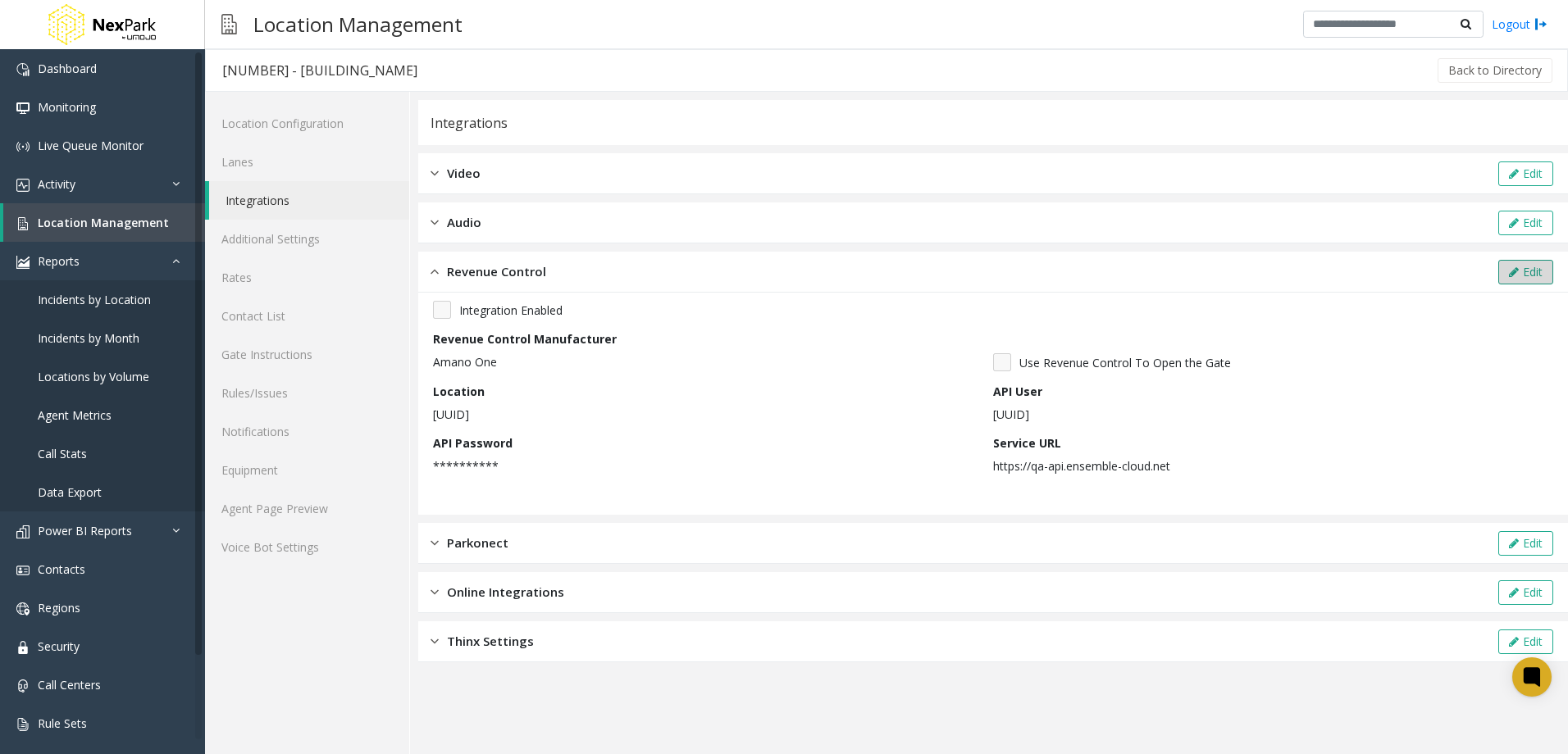 click on "Edit" 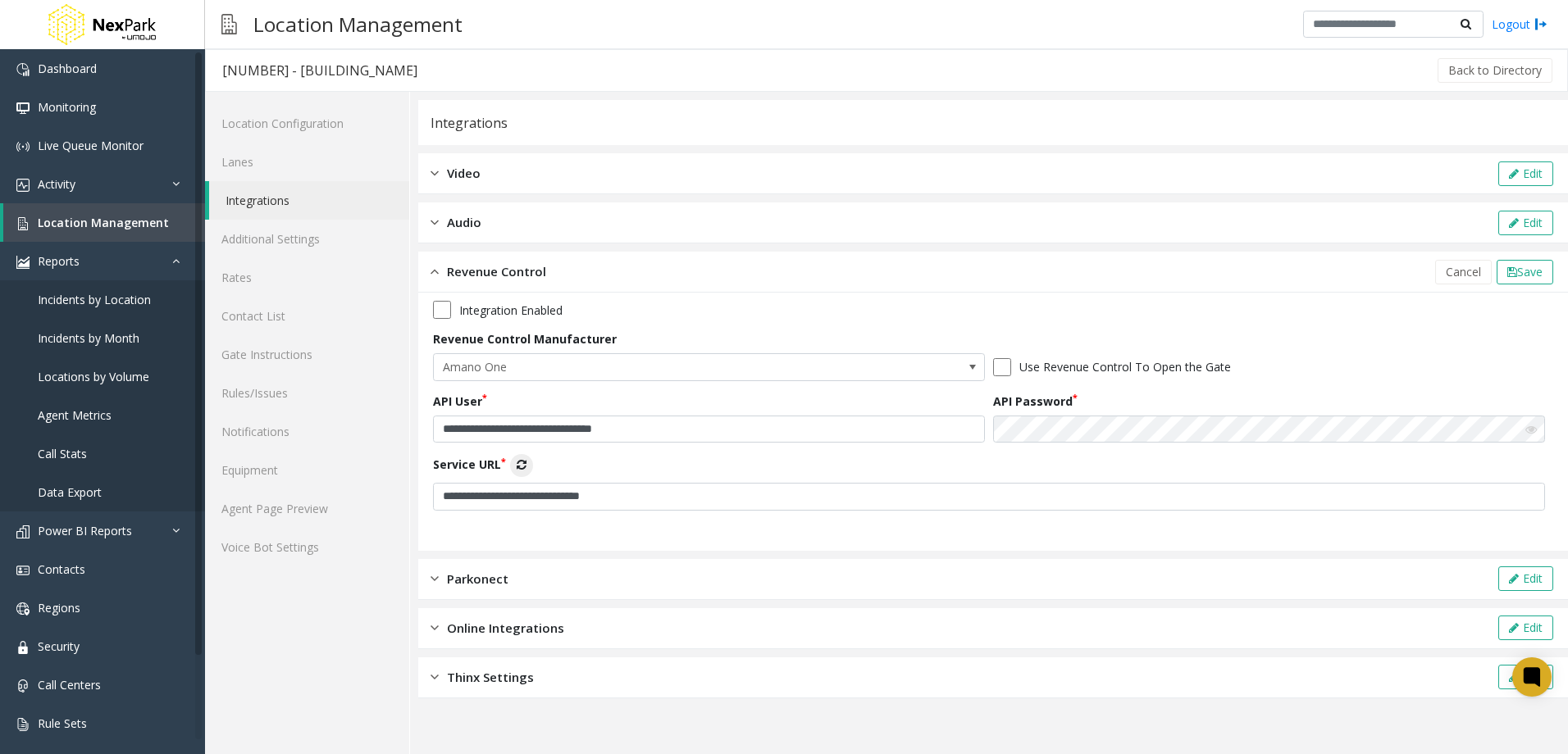 click at bounding box center [1531, 429] 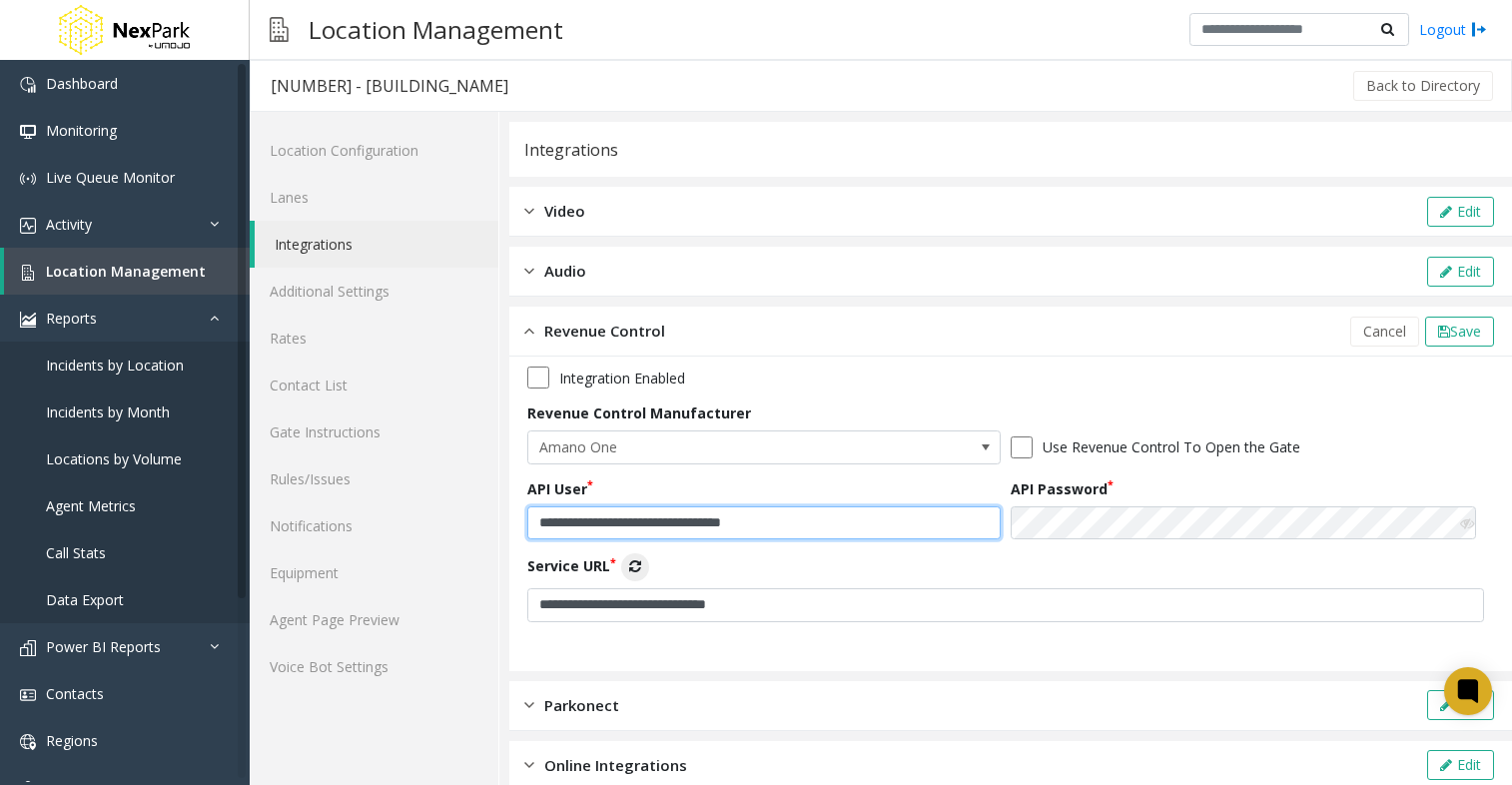 click on "**********" 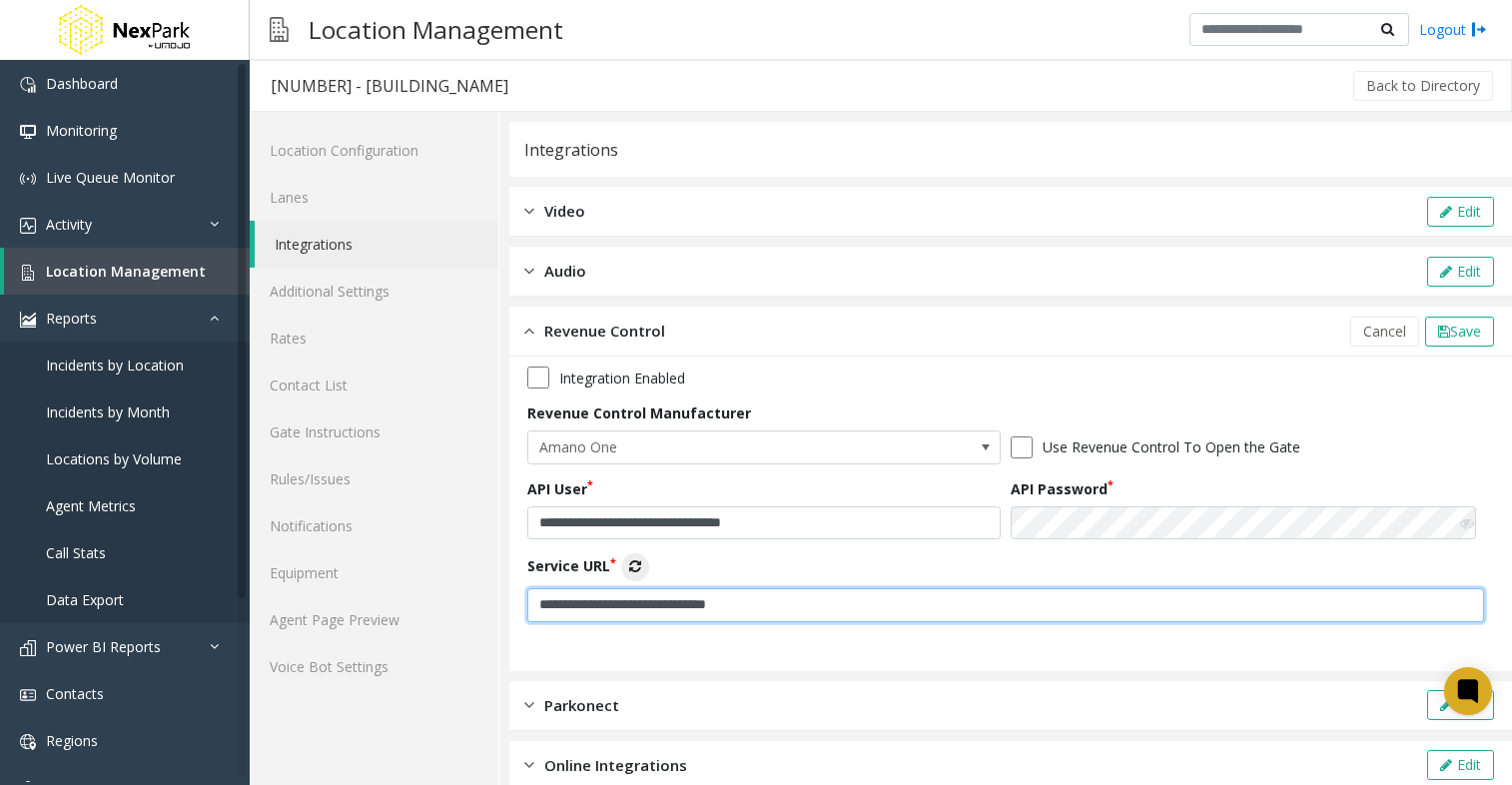 click on "**********" 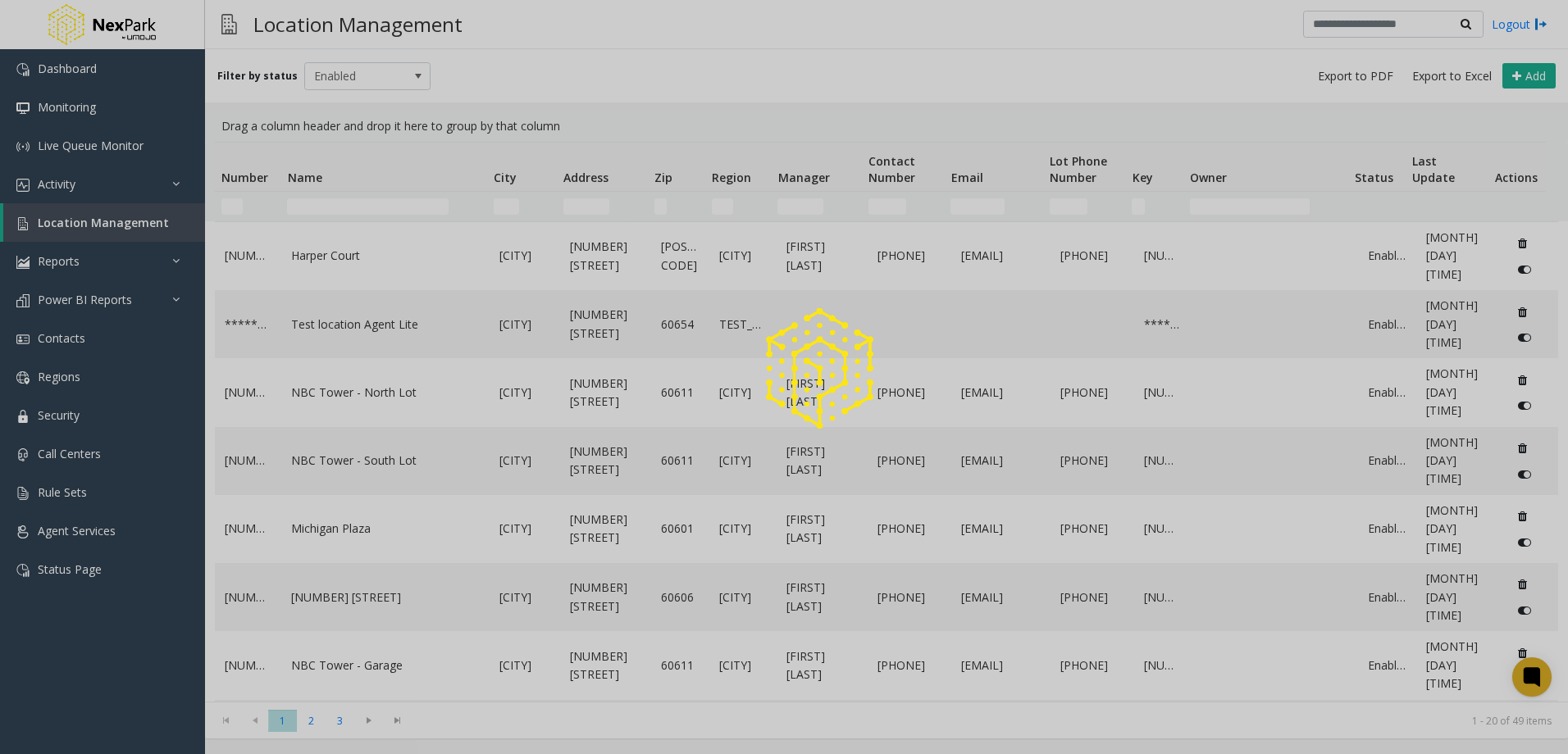 scroll, scrollTop: 0, scrollLeft: 0, axis: both 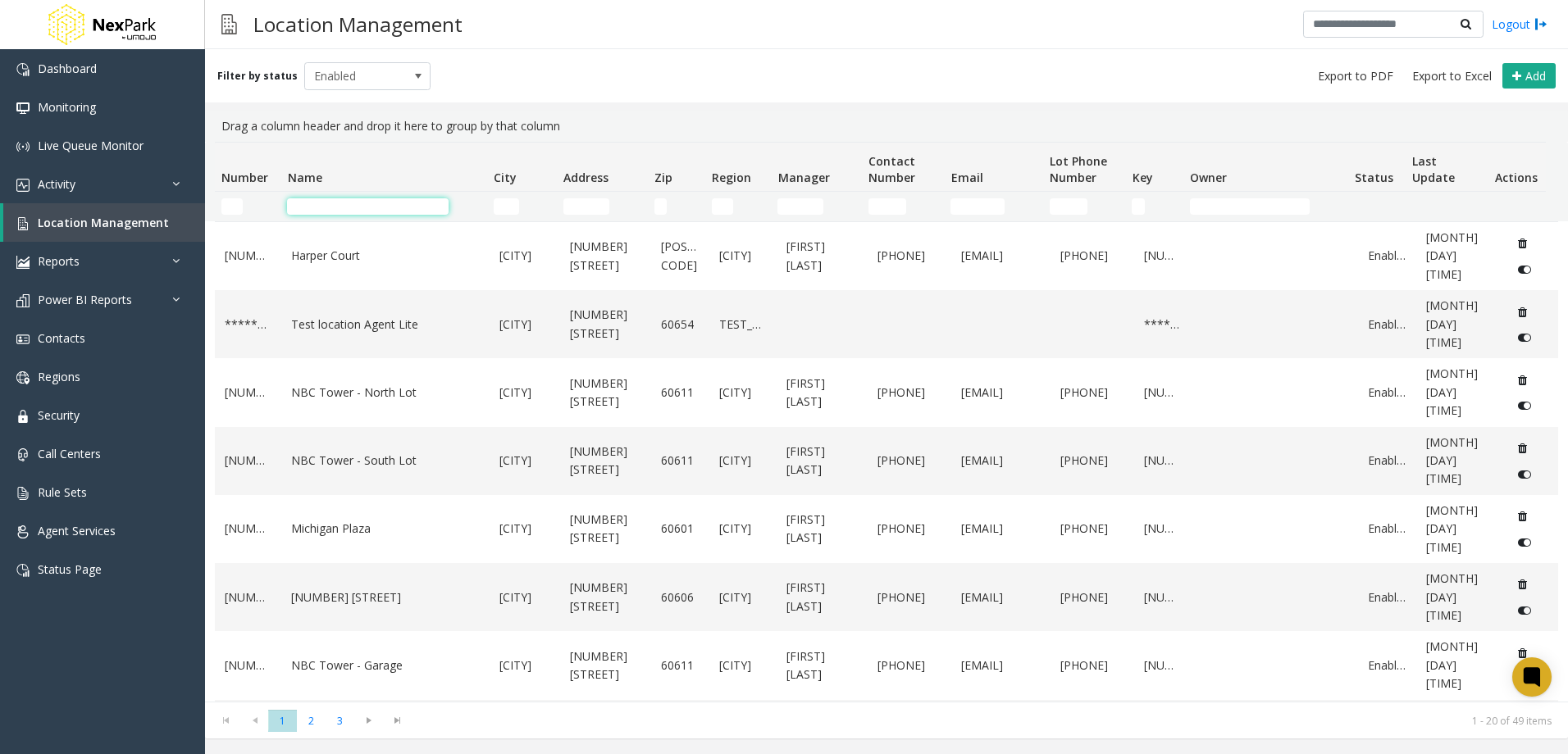 click 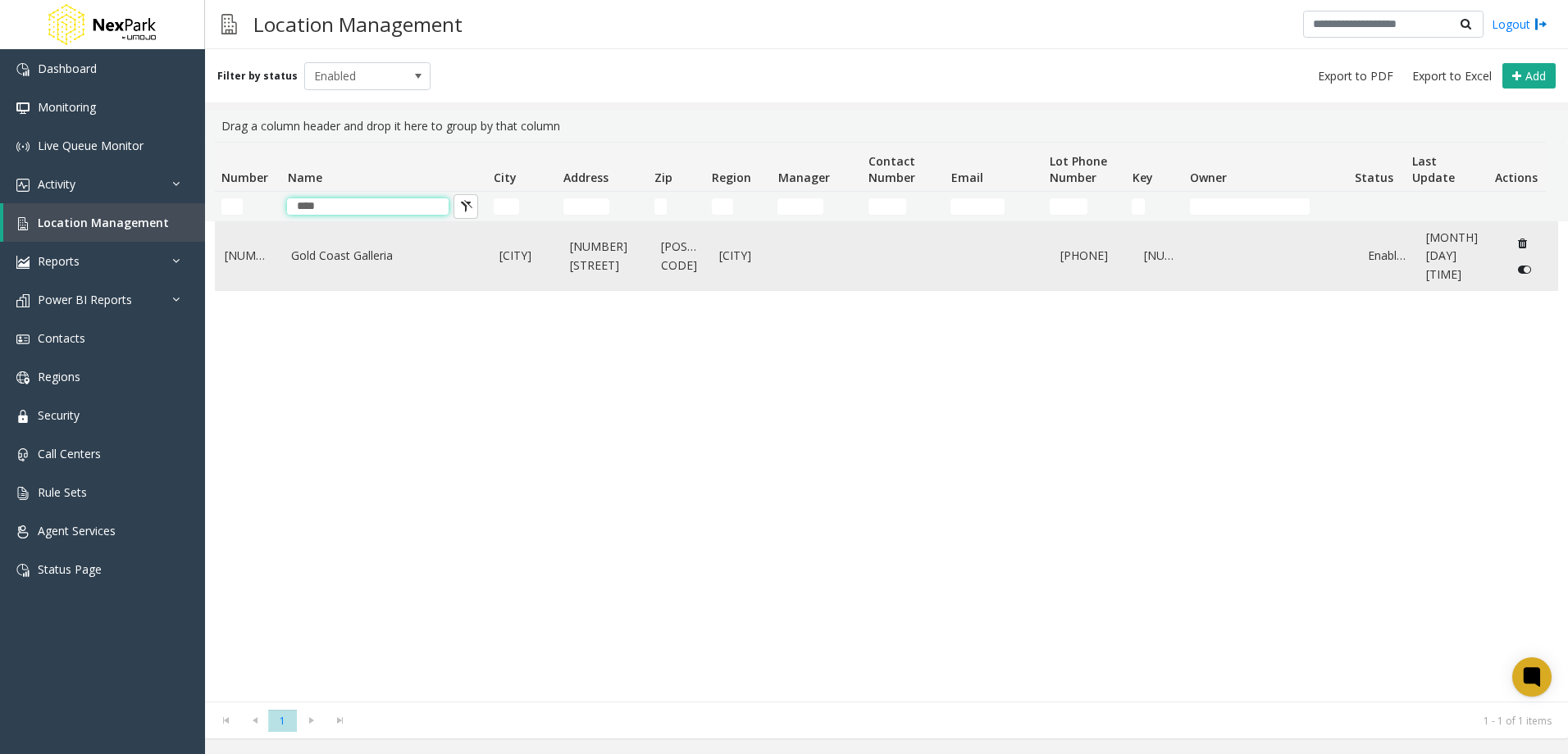 type on "****" 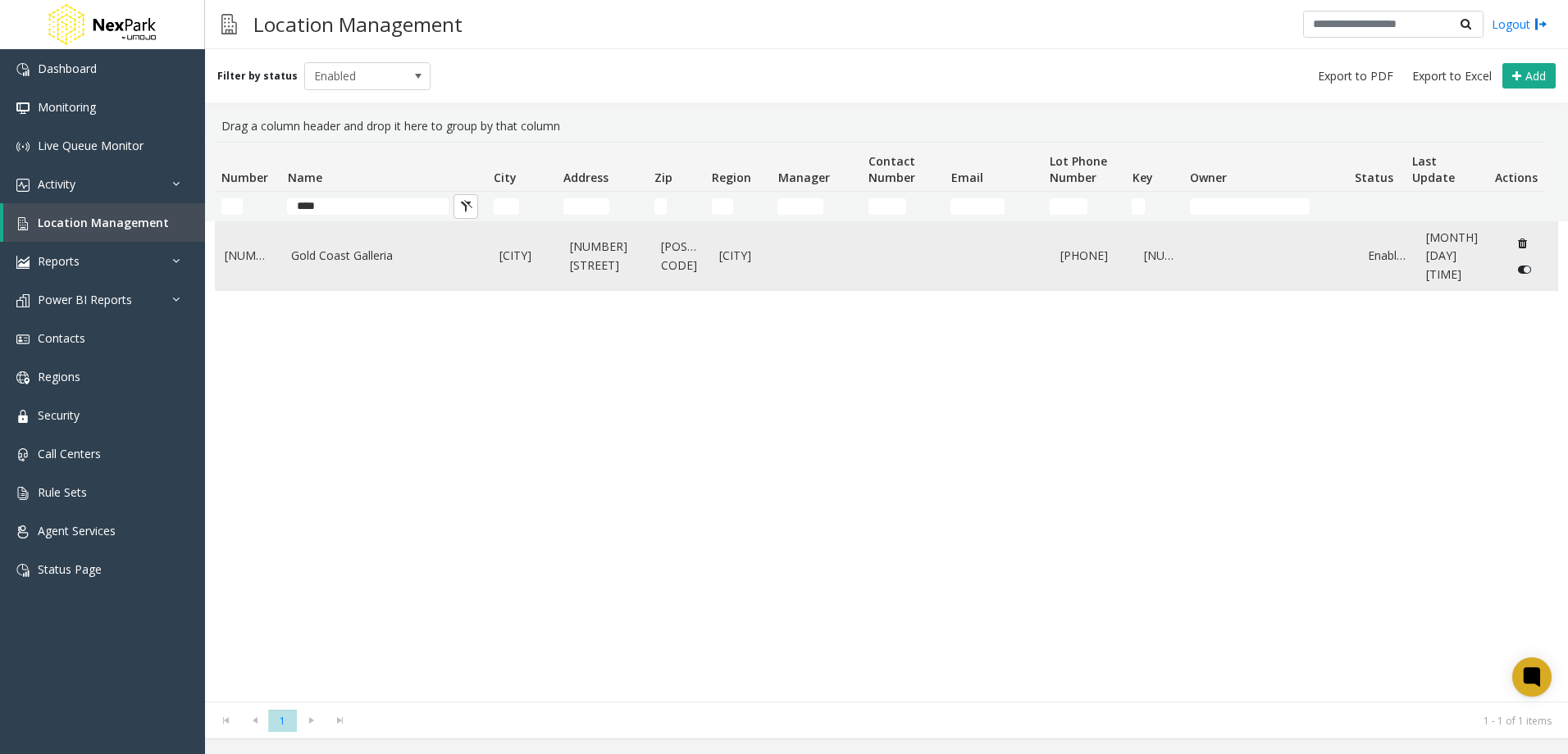 click on "Gold Coast Galleria" 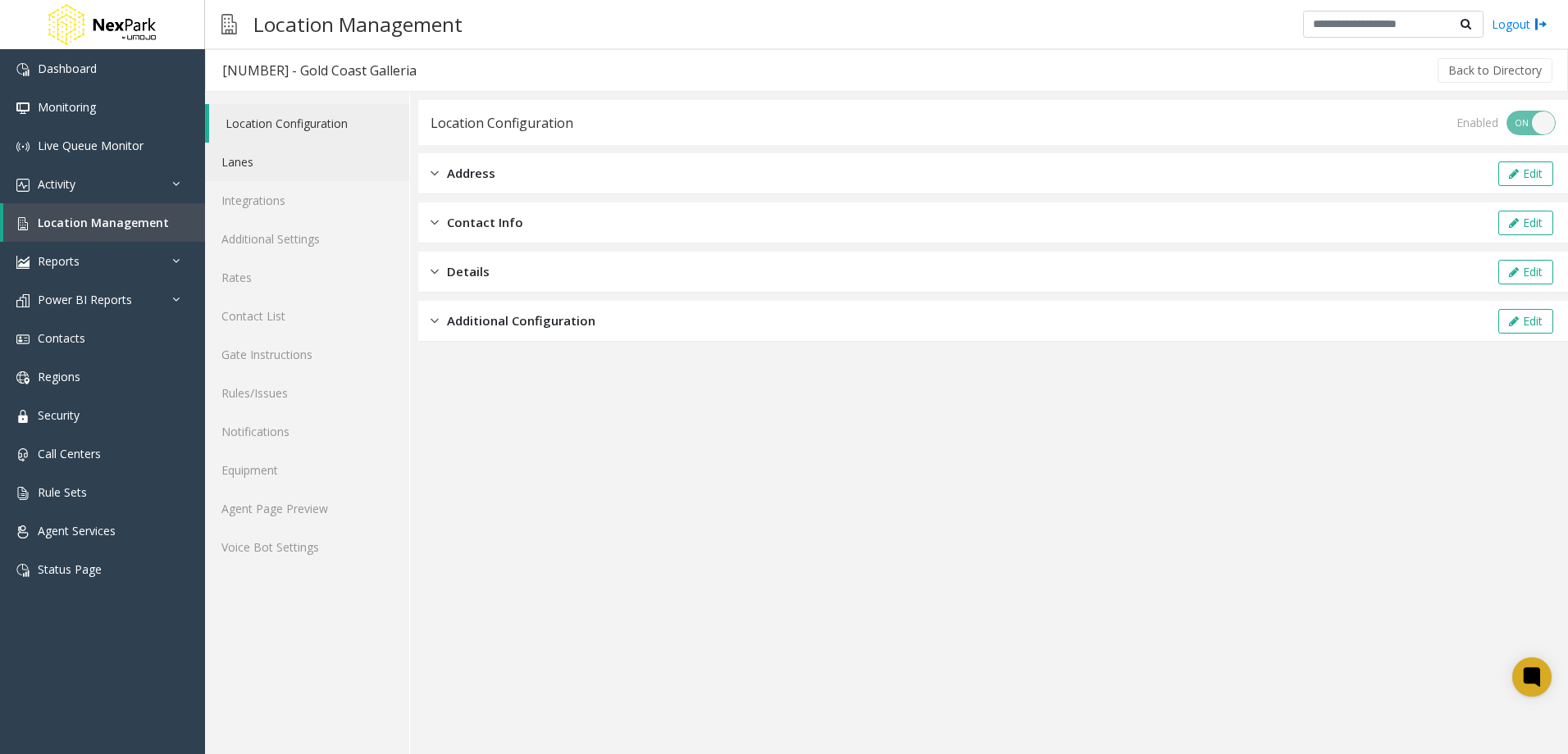 click on "Lanes" 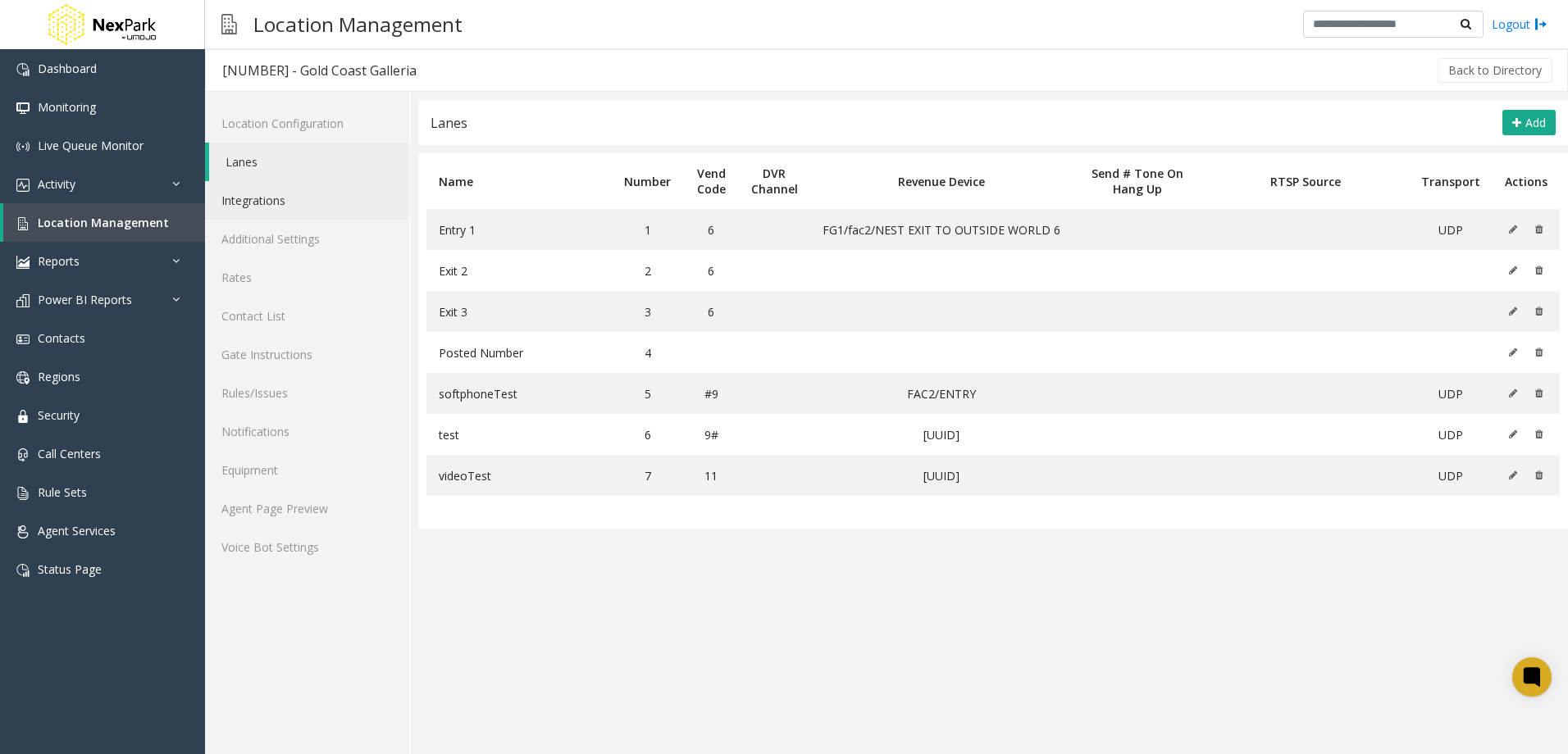 click on "Integrations" 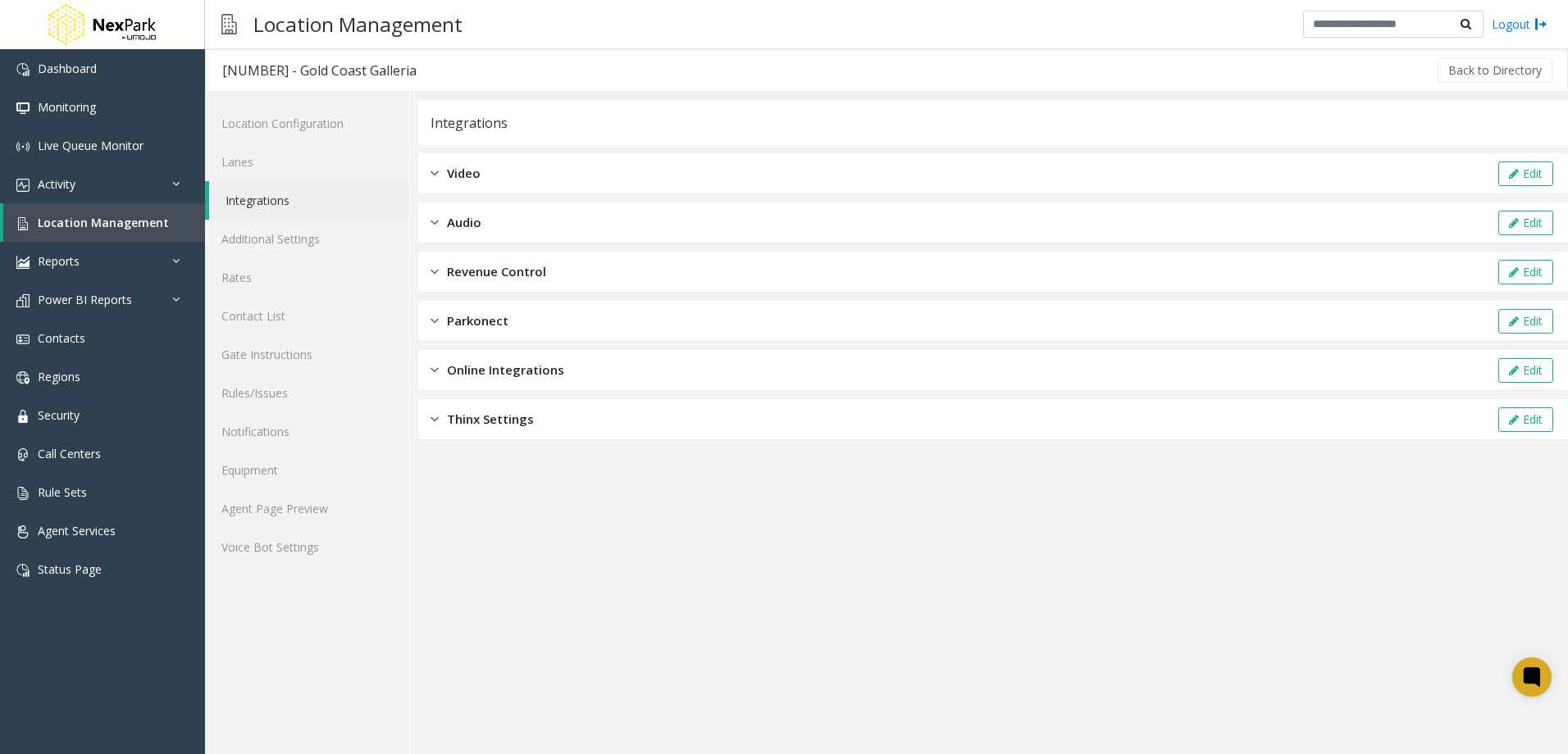 click on "Parkonect Edit" 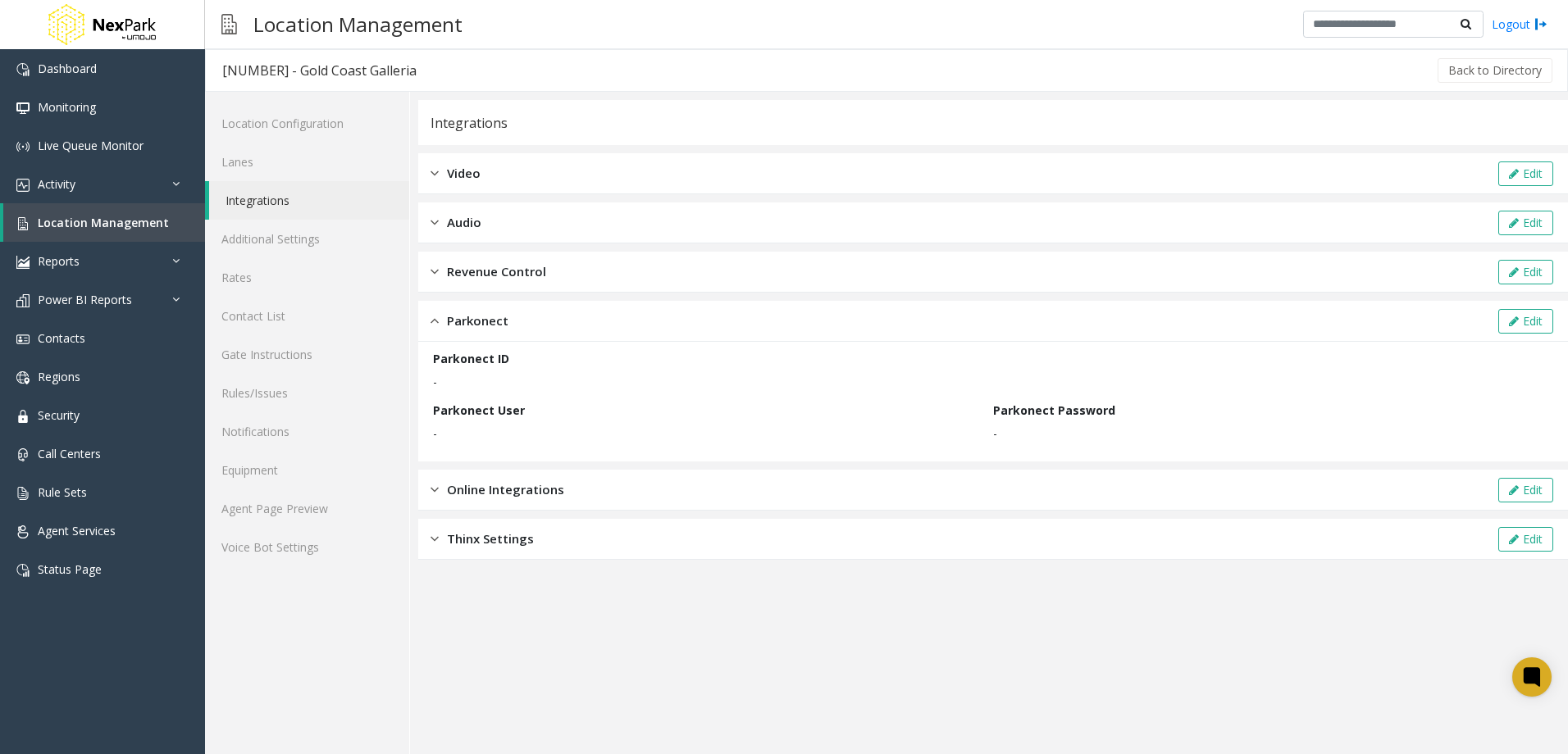 click on "Revenue Control  Edit" 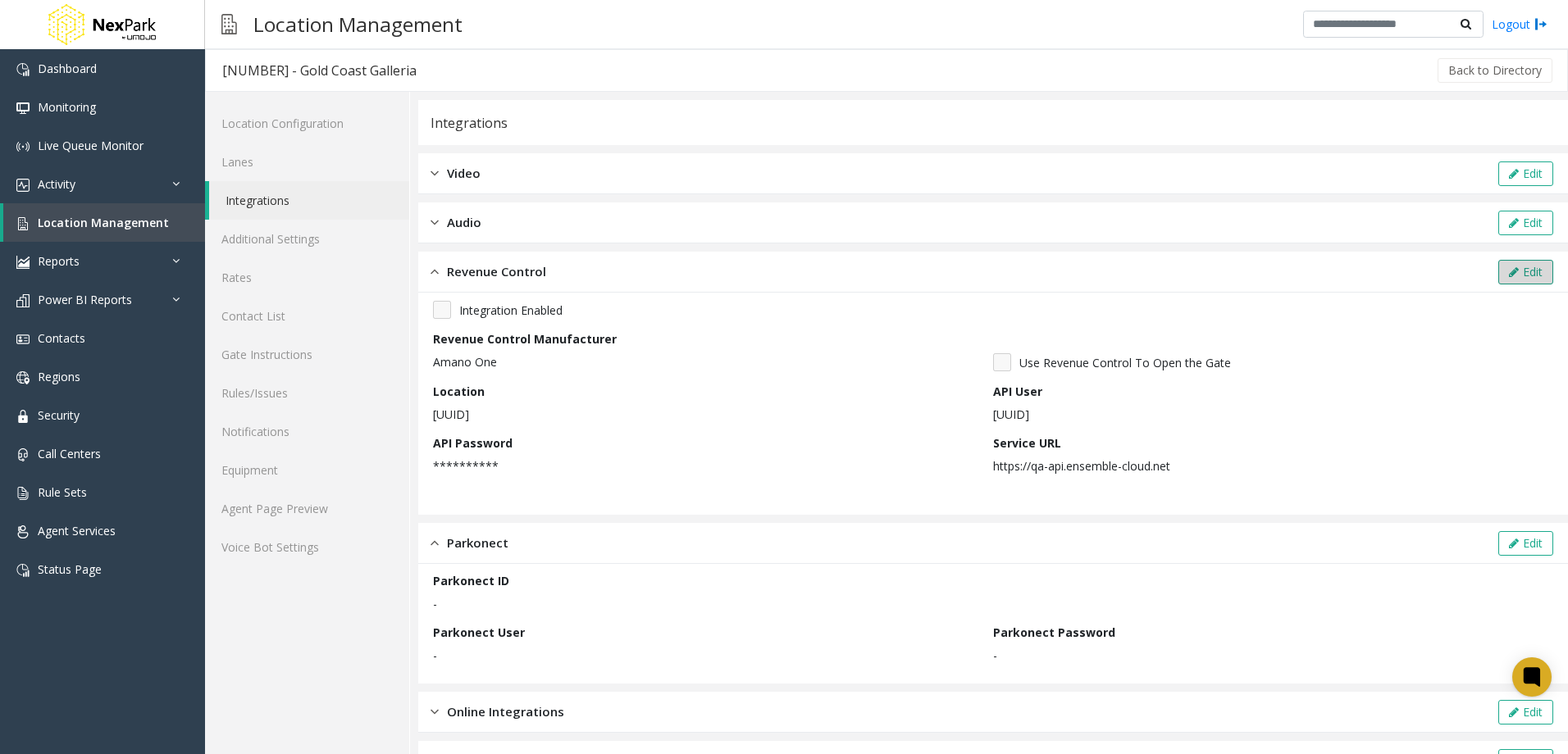click 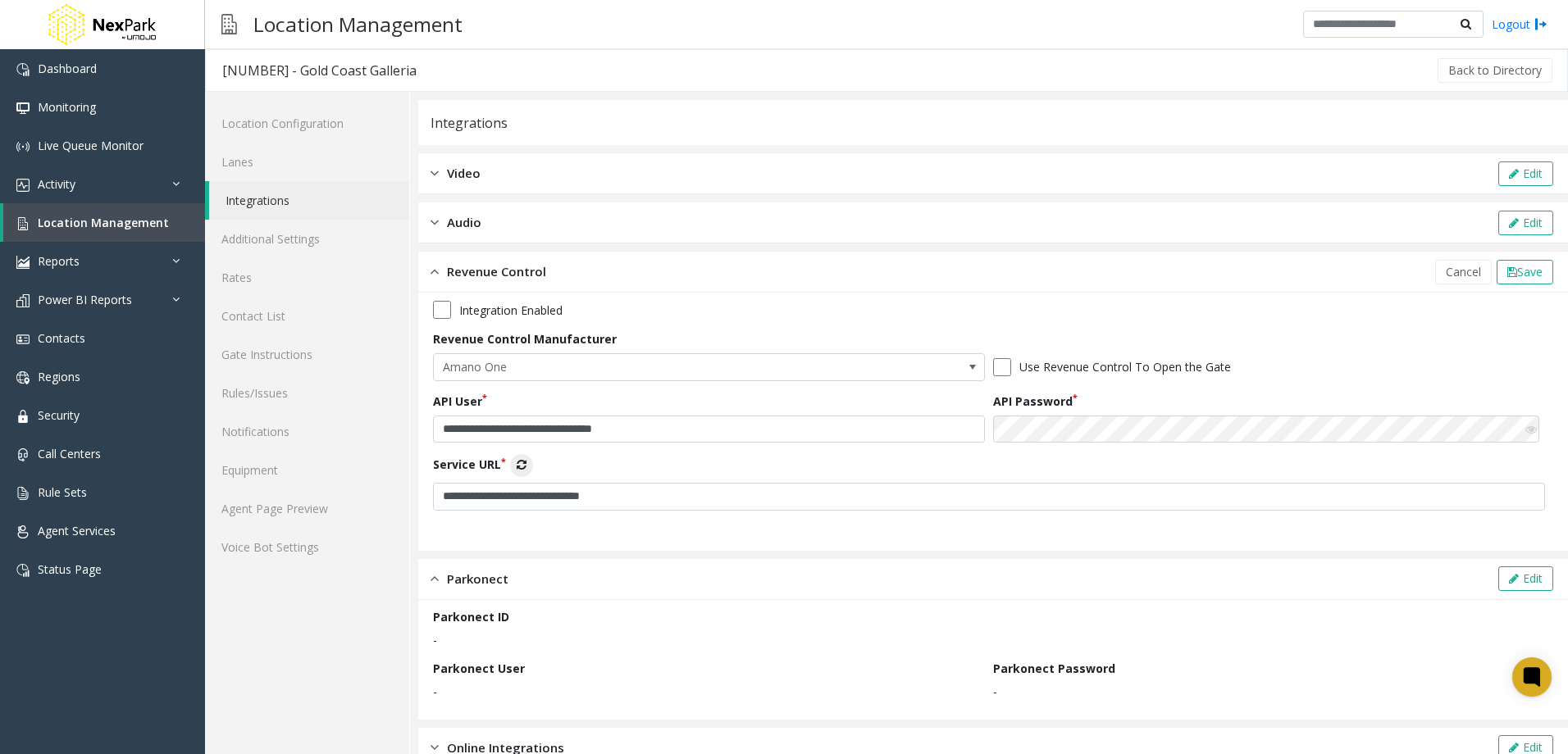 click on "**********" 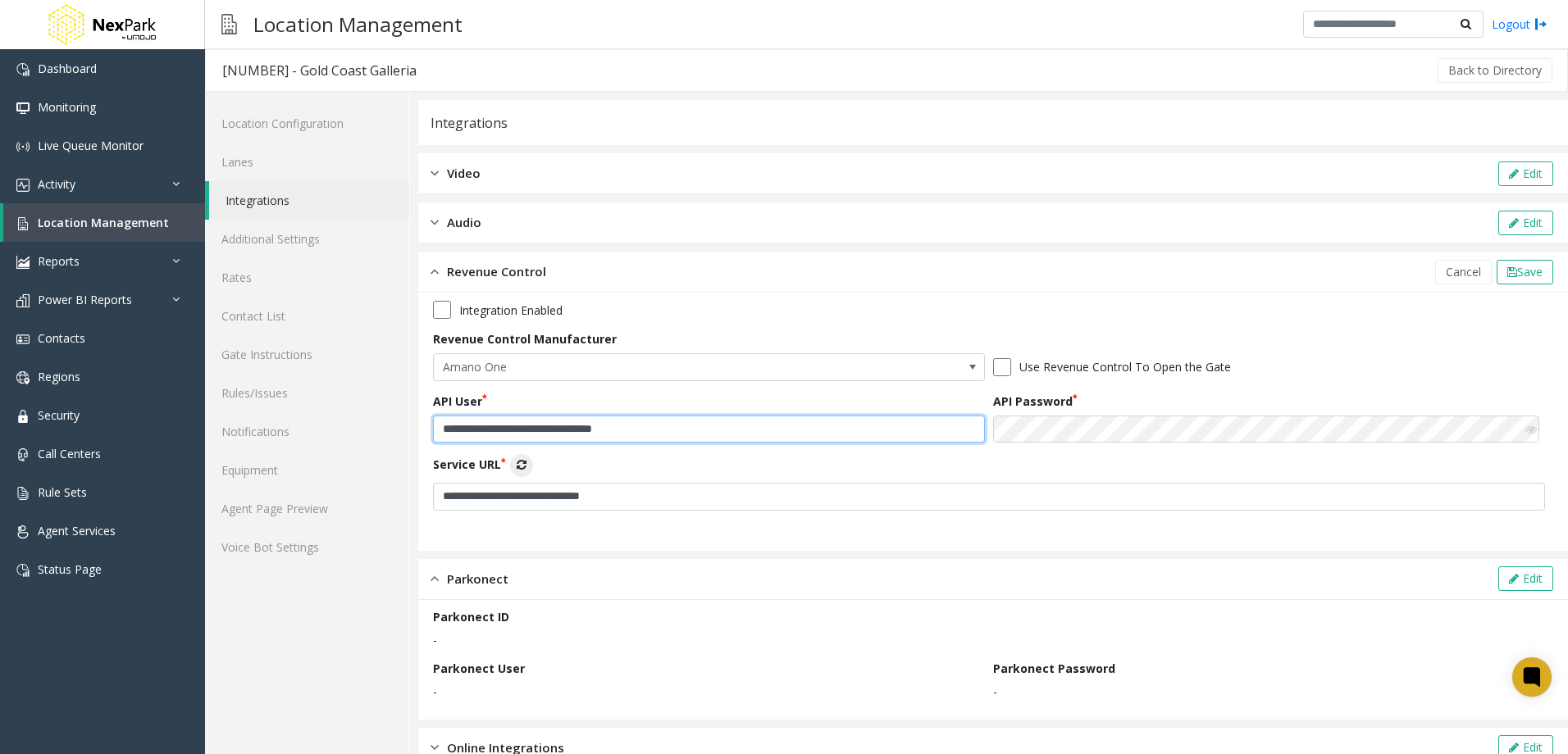 click on "**********" 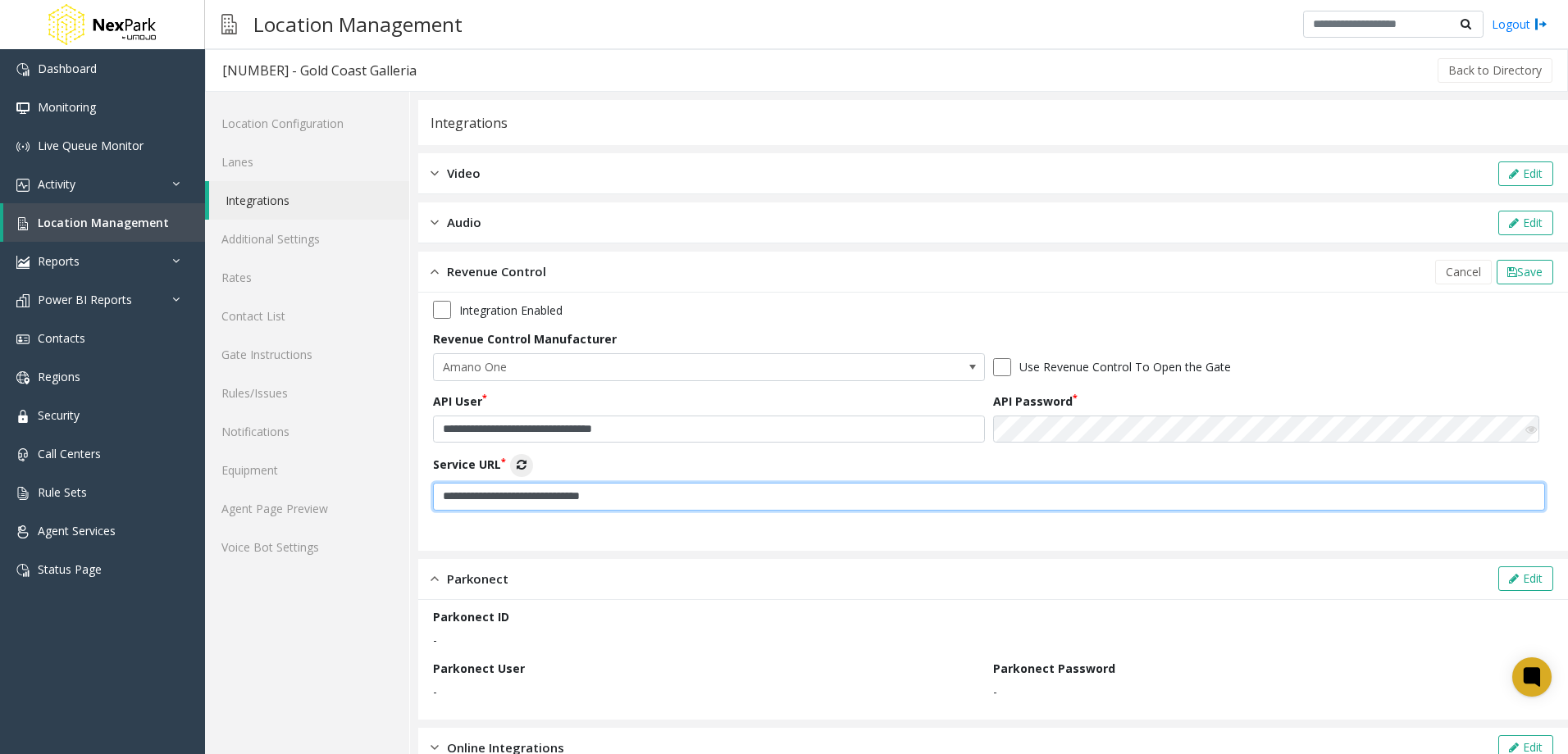click on "**********" 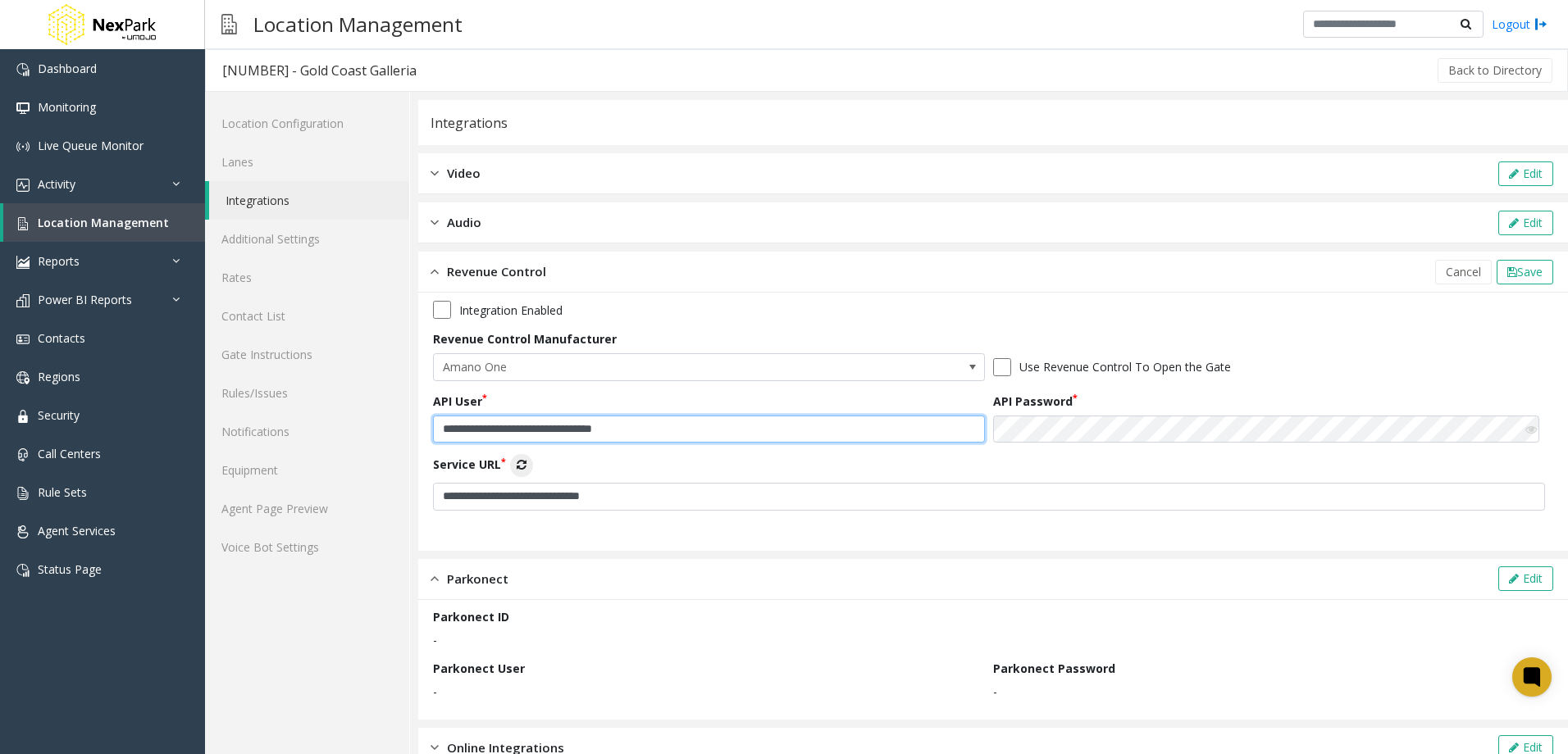 click on "**********" 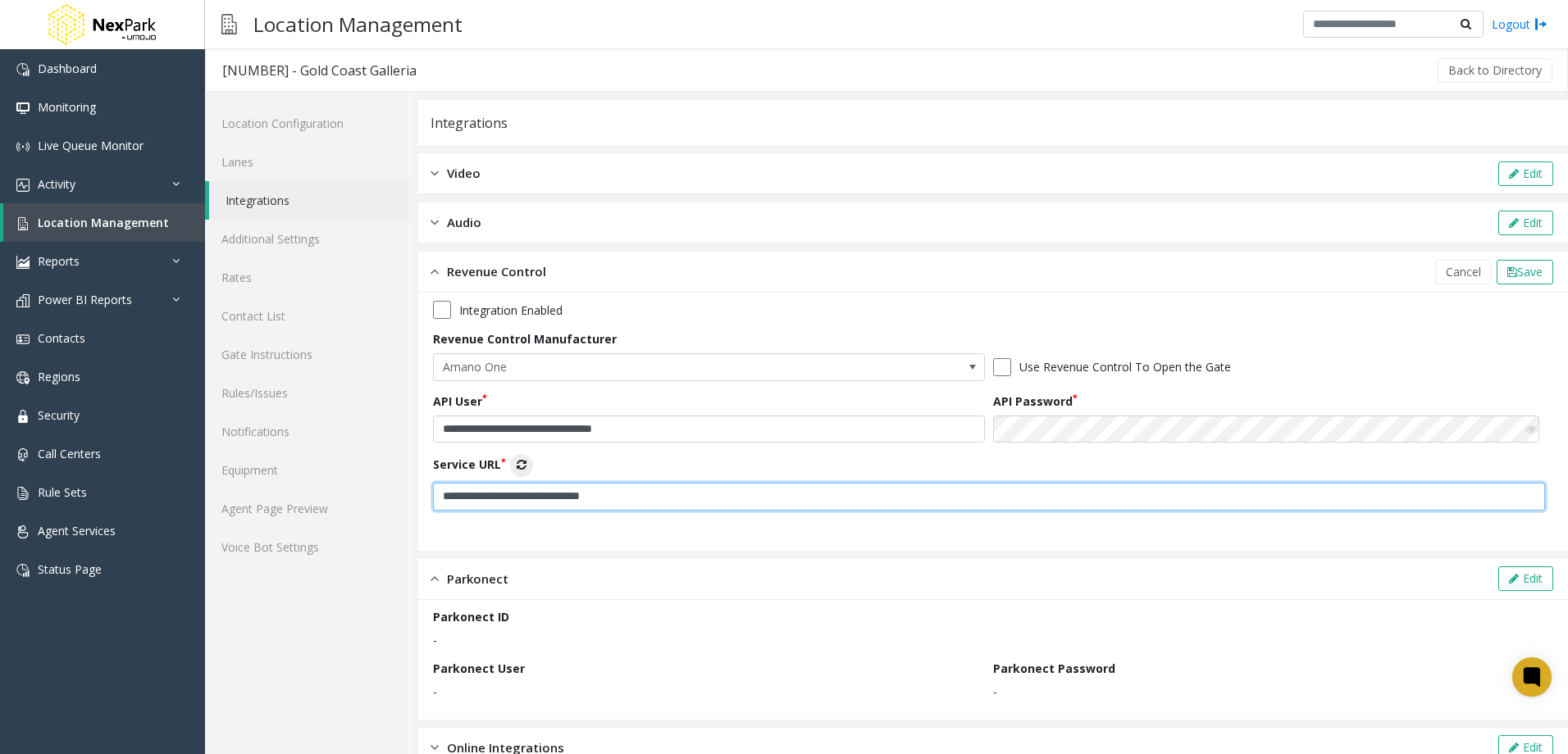 click on "**********" 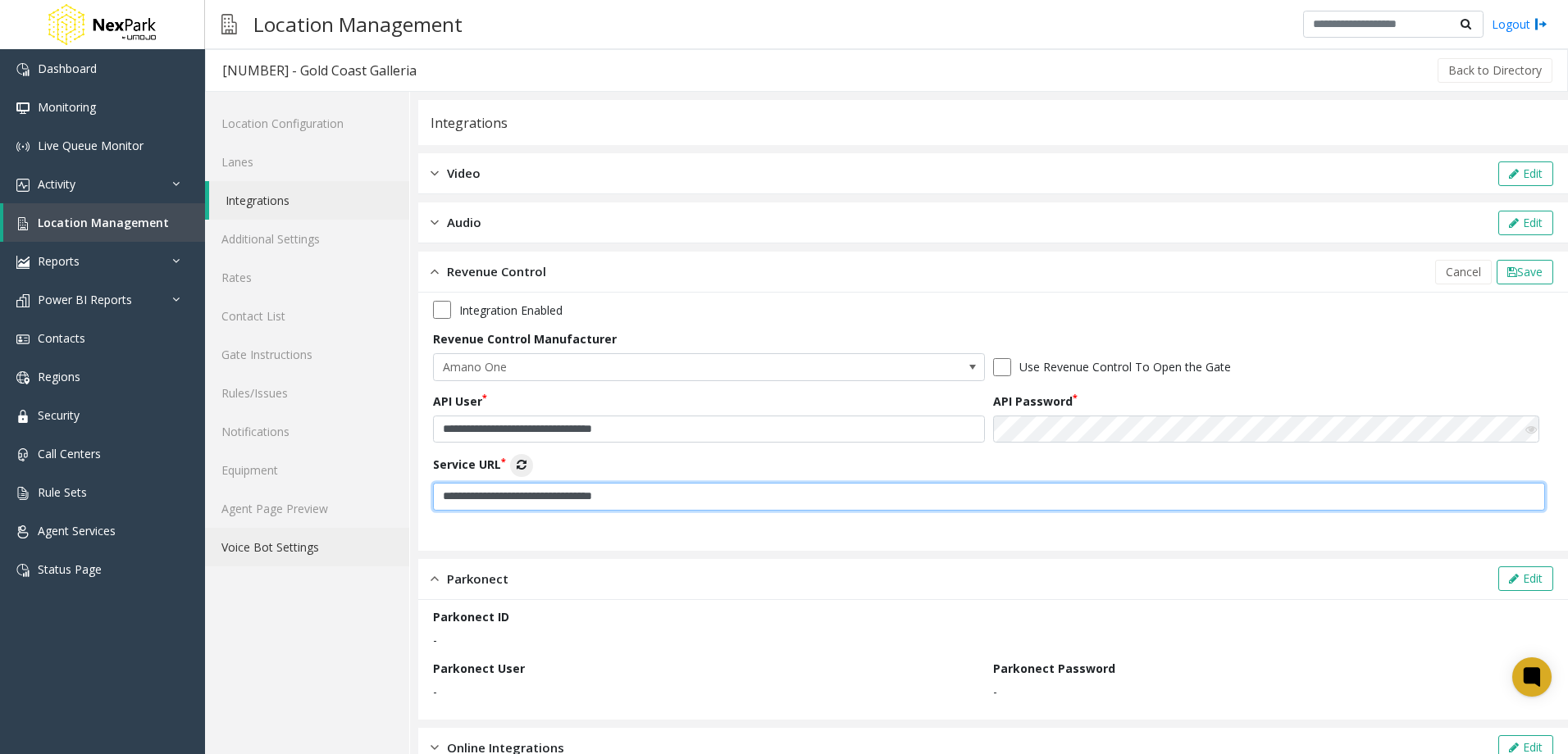 type on "**********" 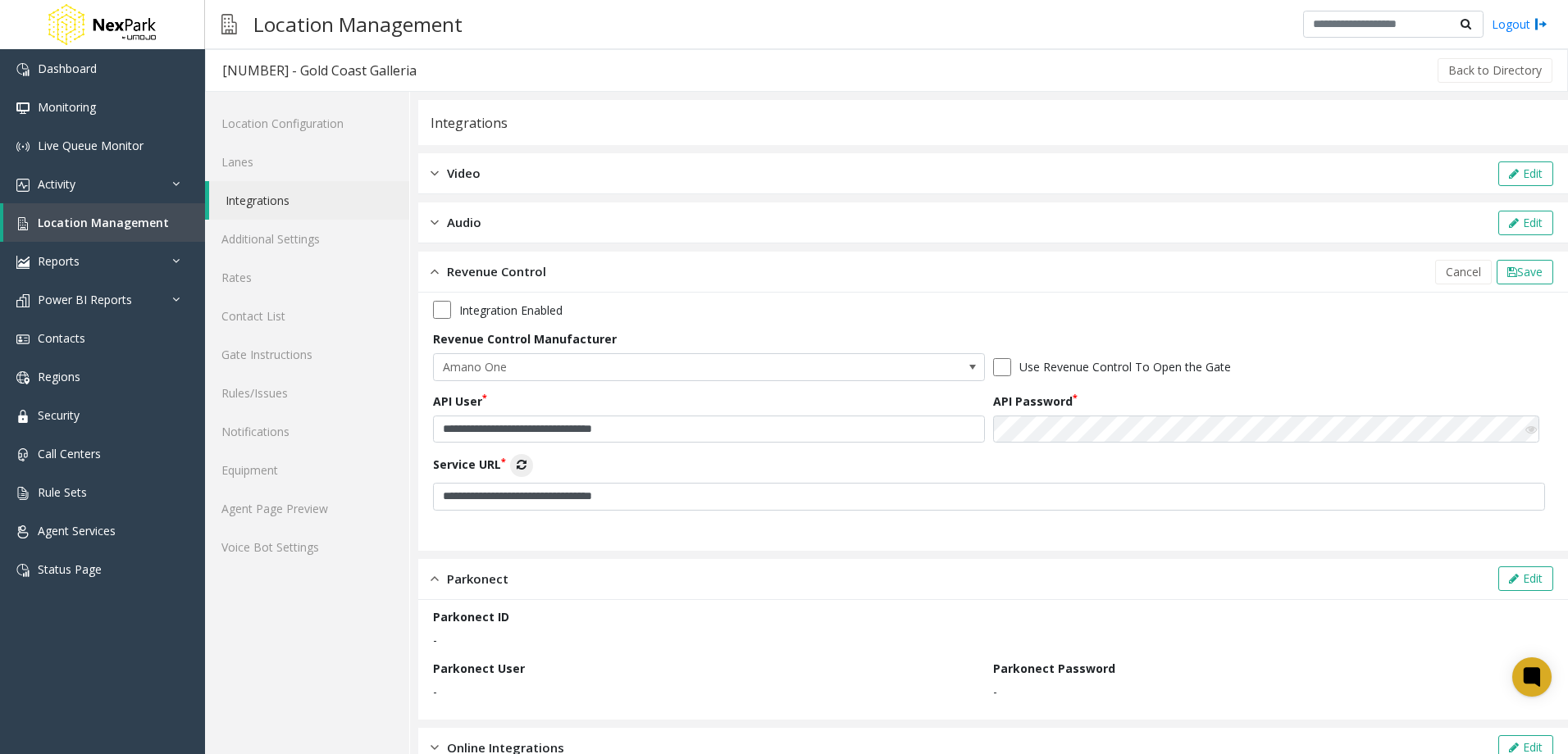 click on "**********" 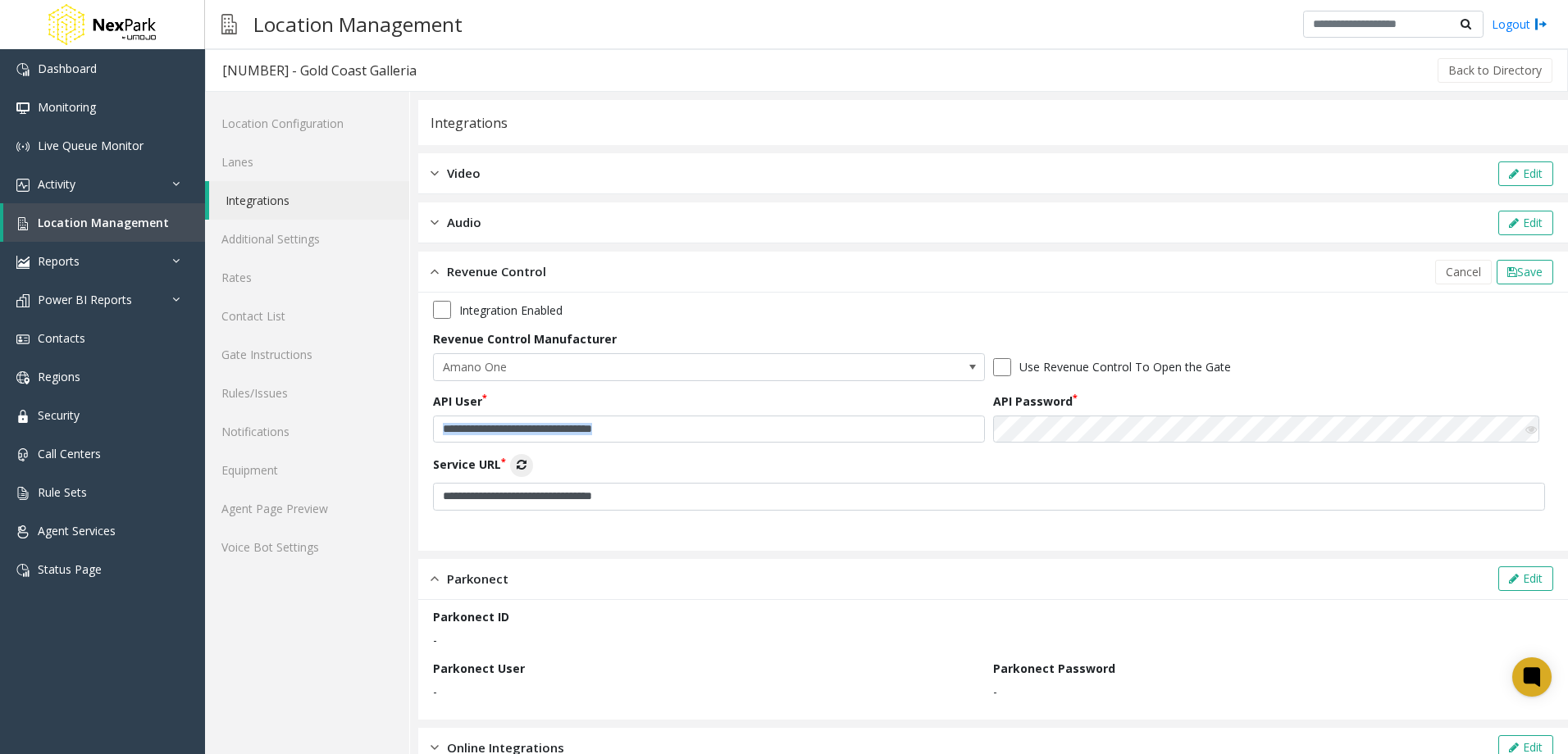 click on "**********" 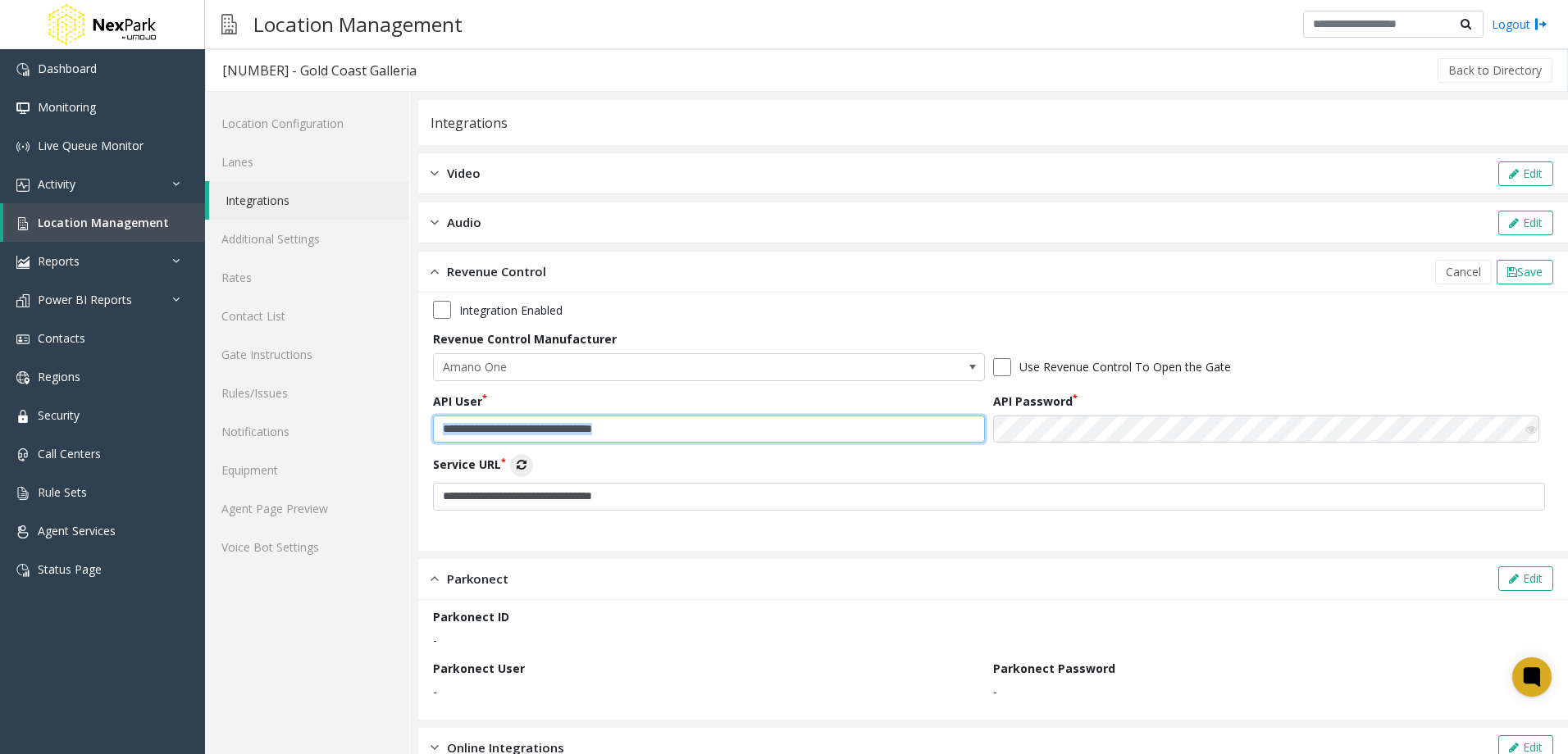 drag, startPoint x: 724, startPoint y: 445, endPoint x: 720, endPoint y: 438, distance: 8.06226 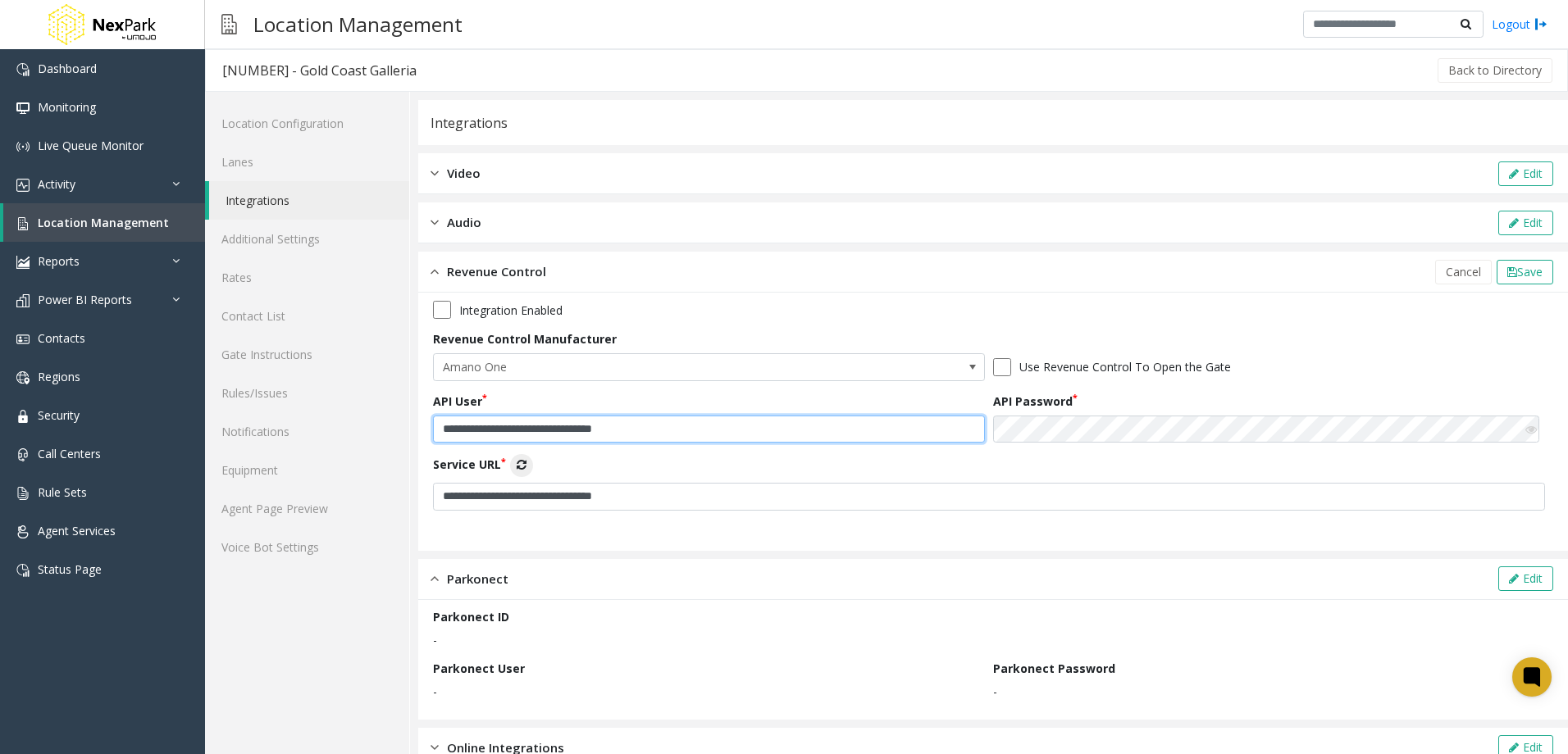 click on "**********" 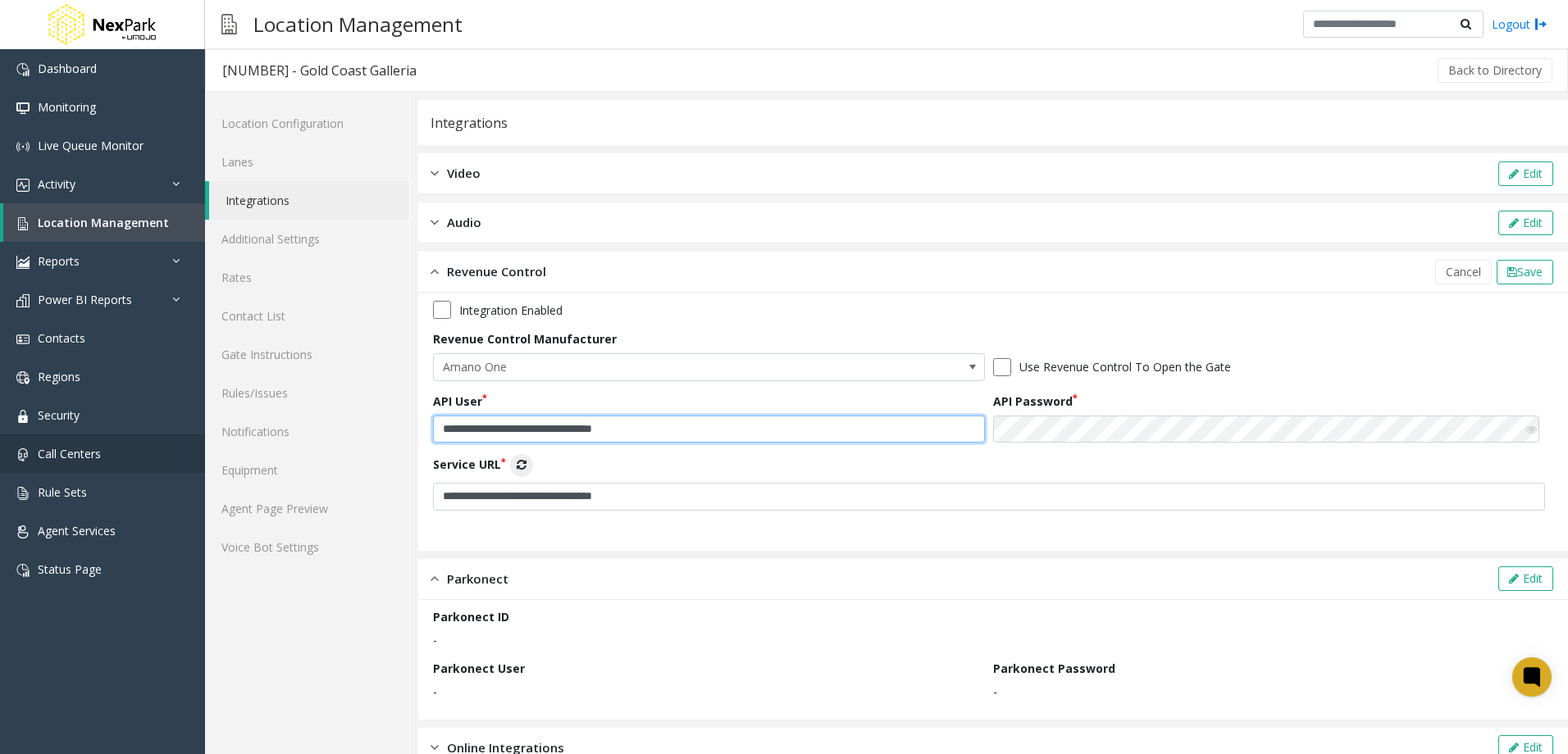 type on "**********" 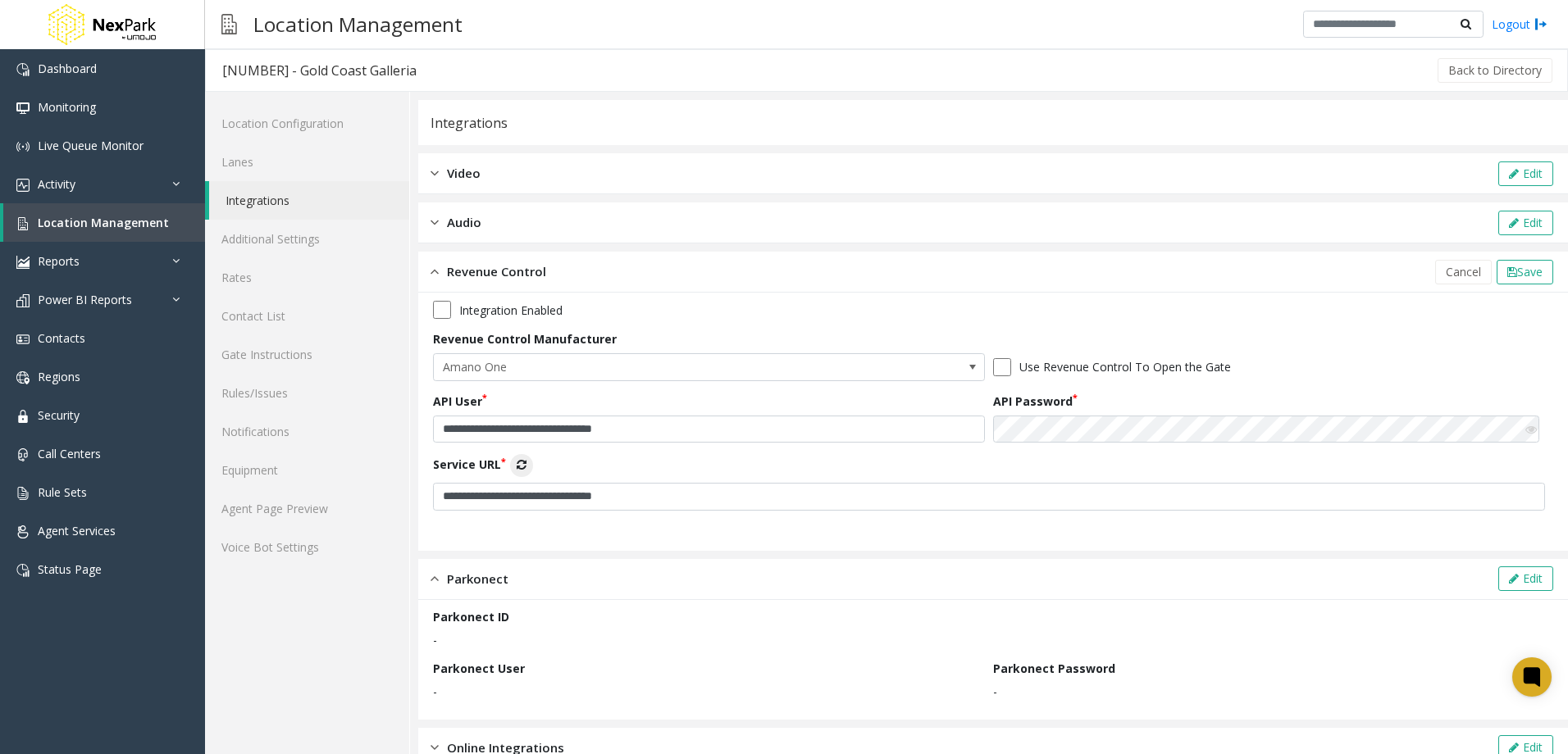 click on "Service URL" 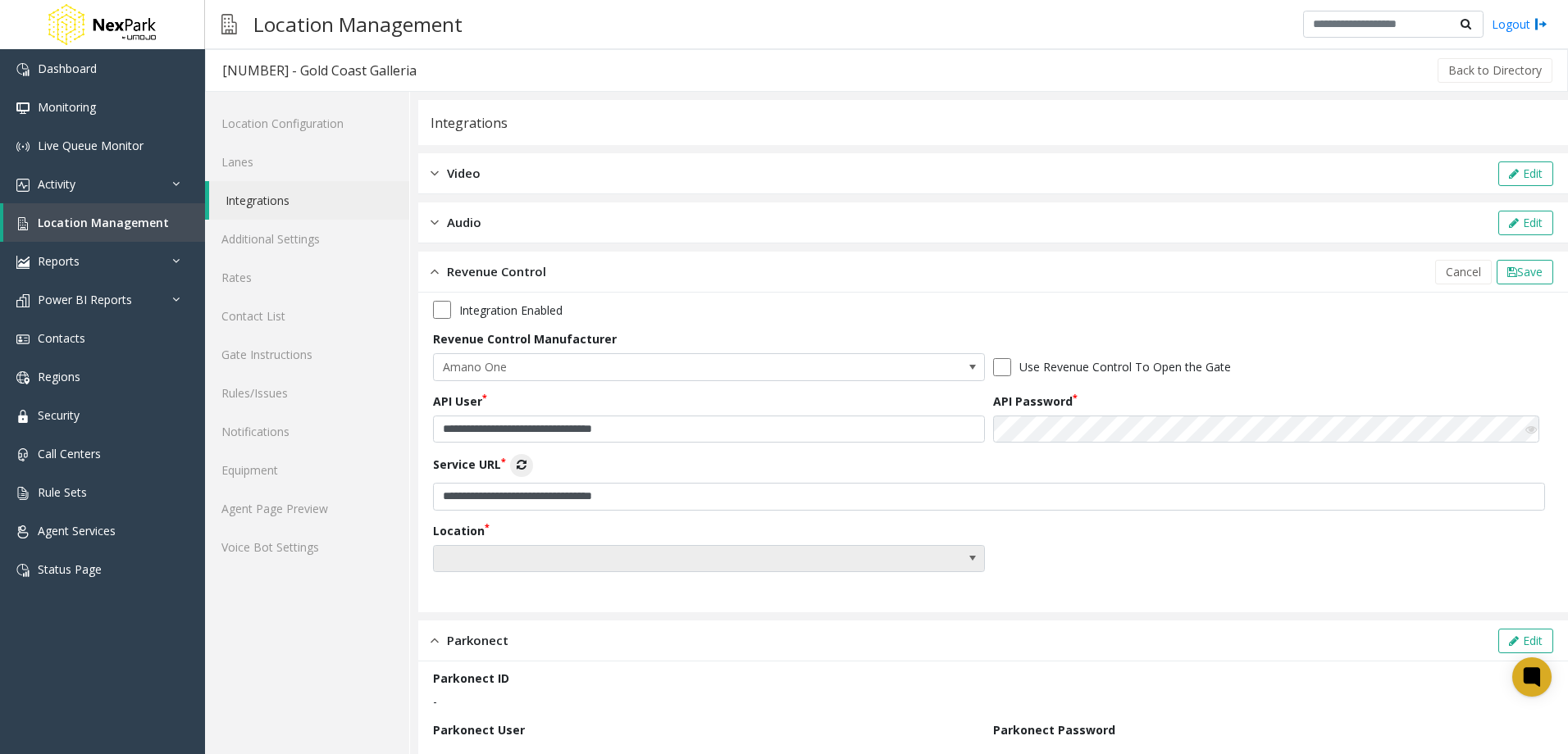 click at bounding box center [654, 559] 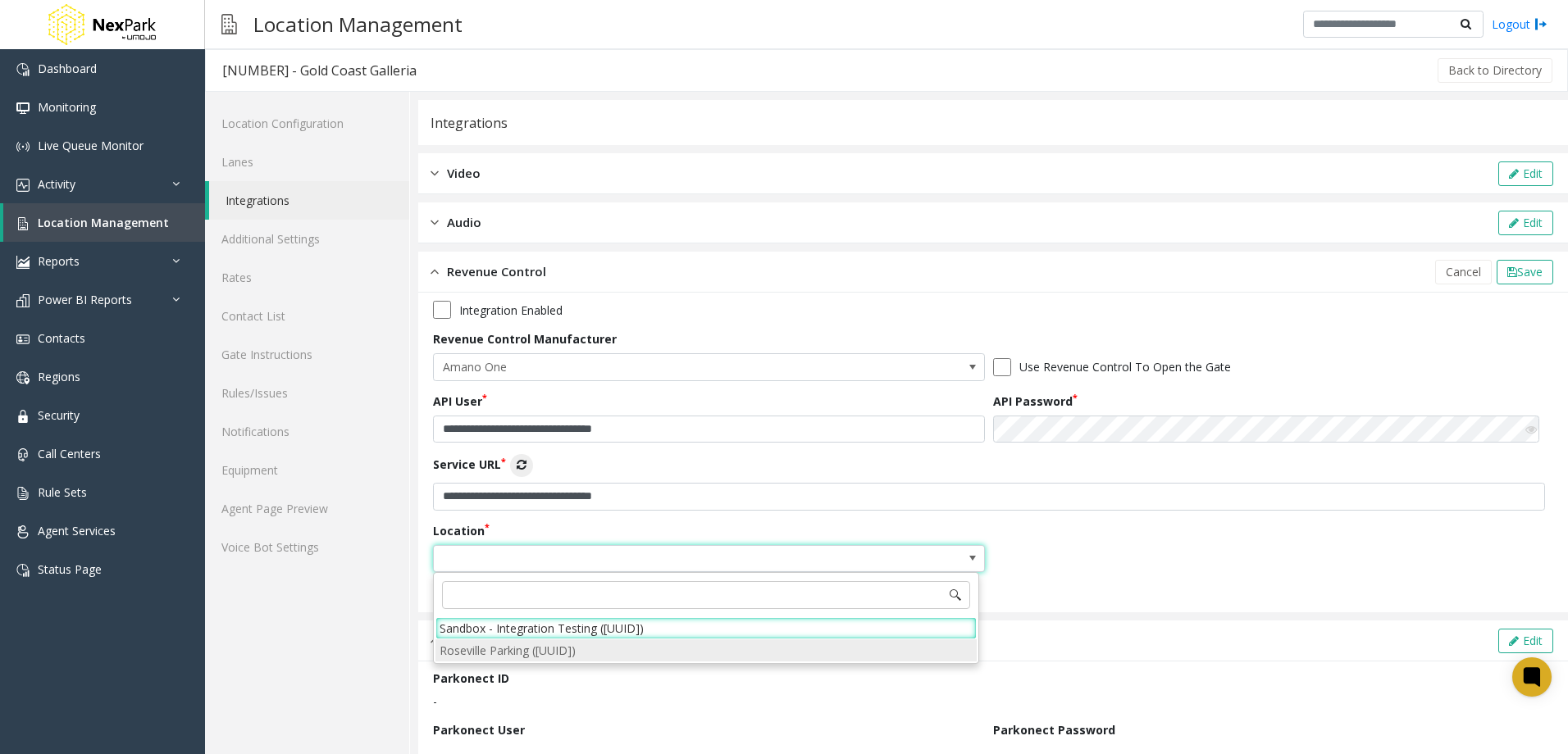 click on "Roseville Parking ([UUID])" at bounding box center (706, 650) 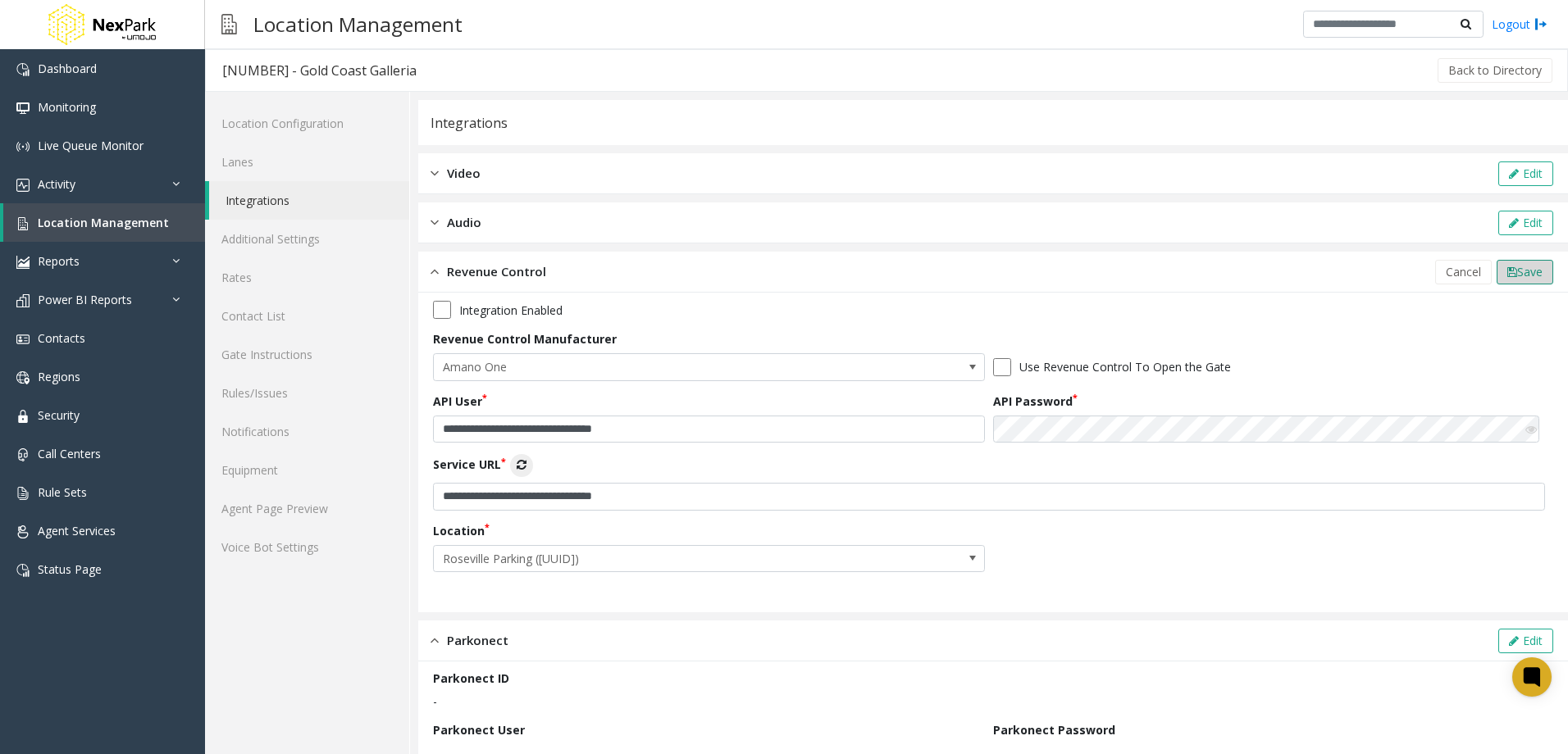 click on "Save" 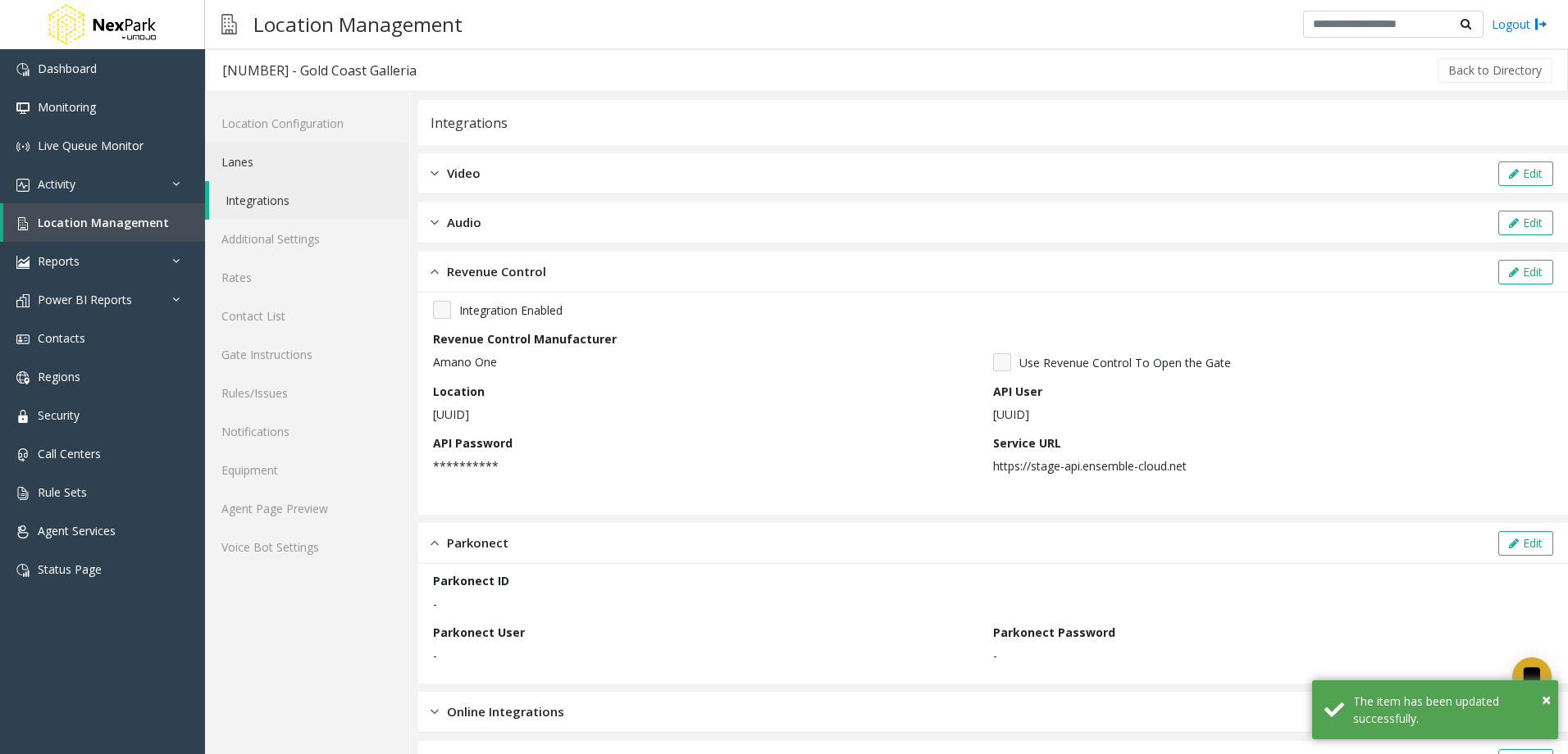 click on "Lanes" 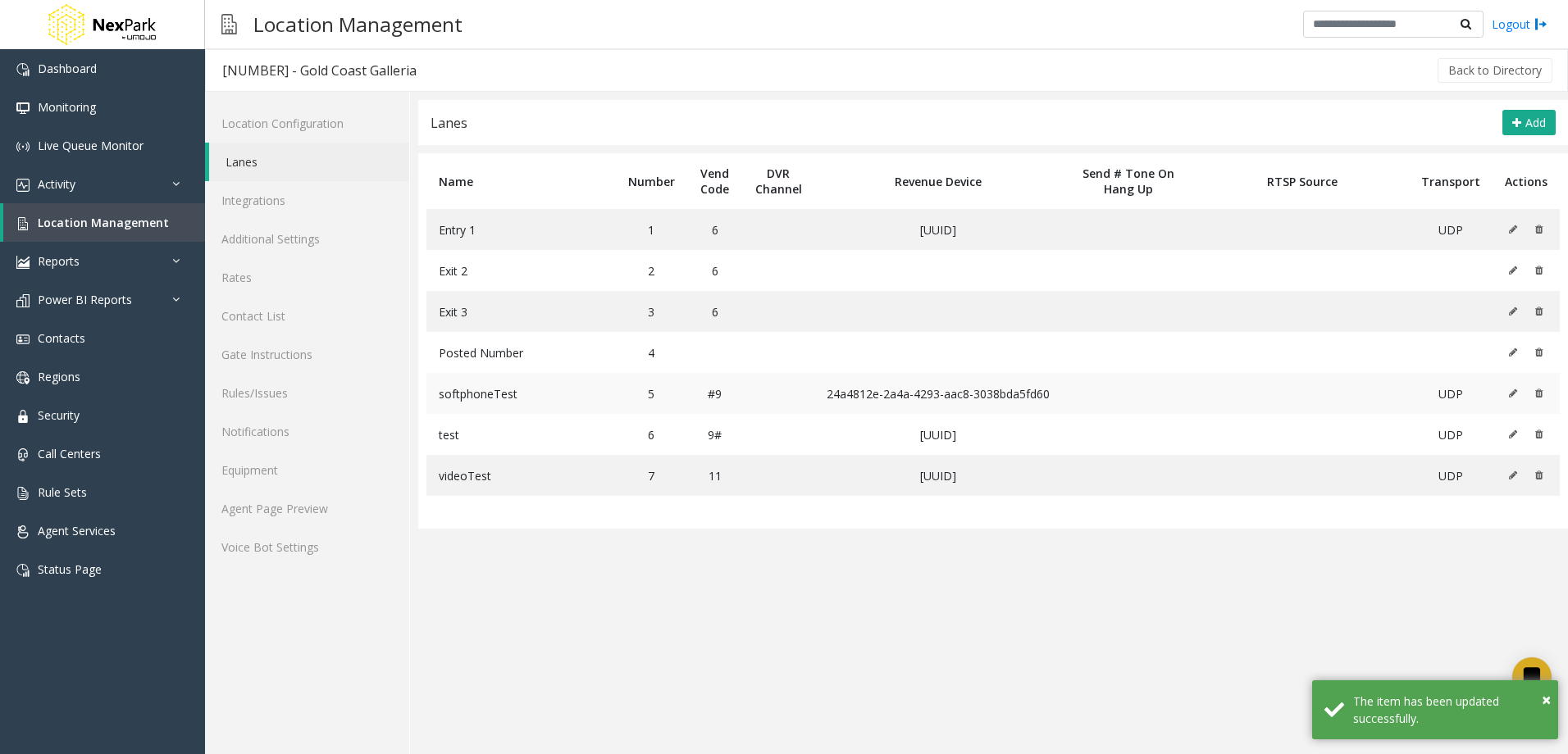 click 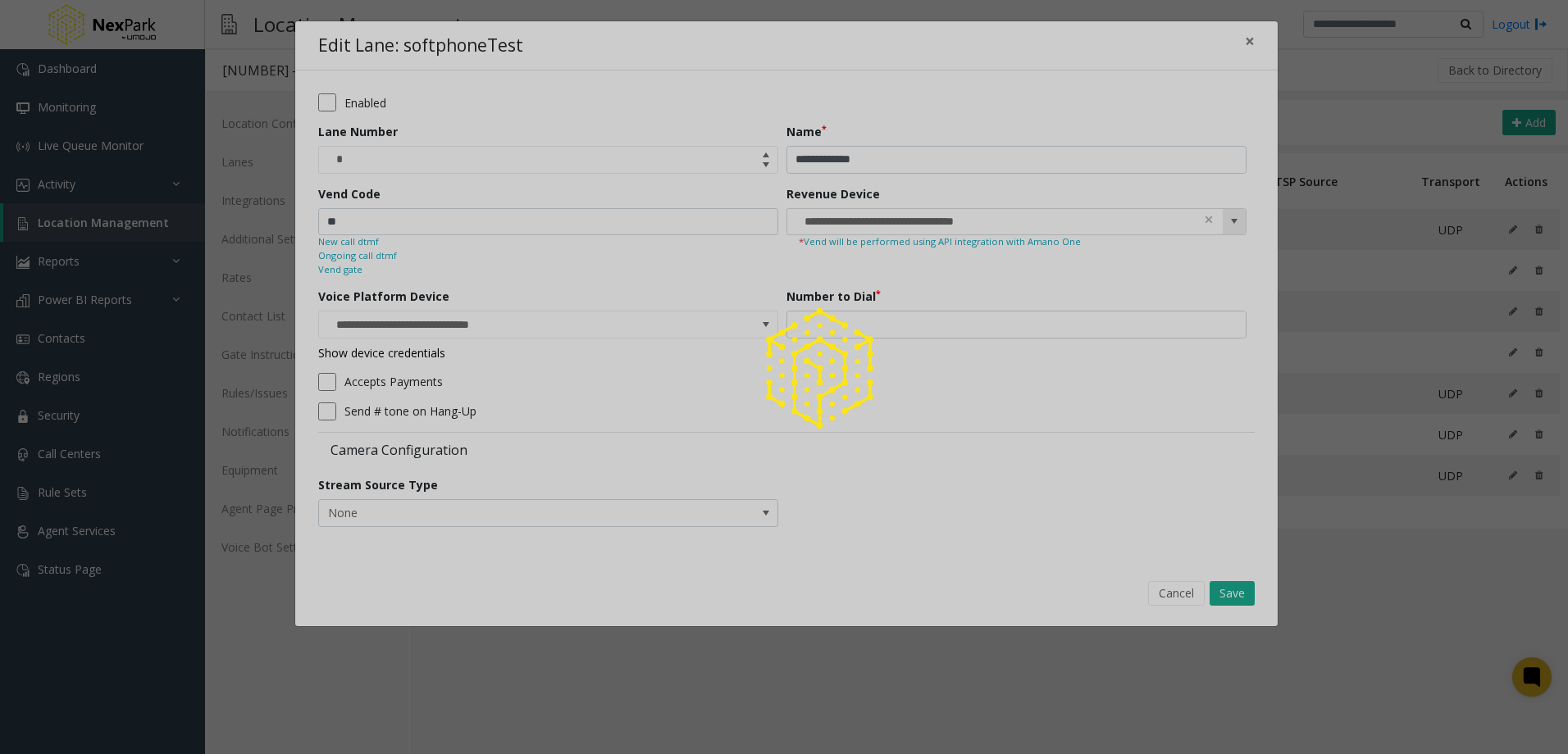 type on "**********" 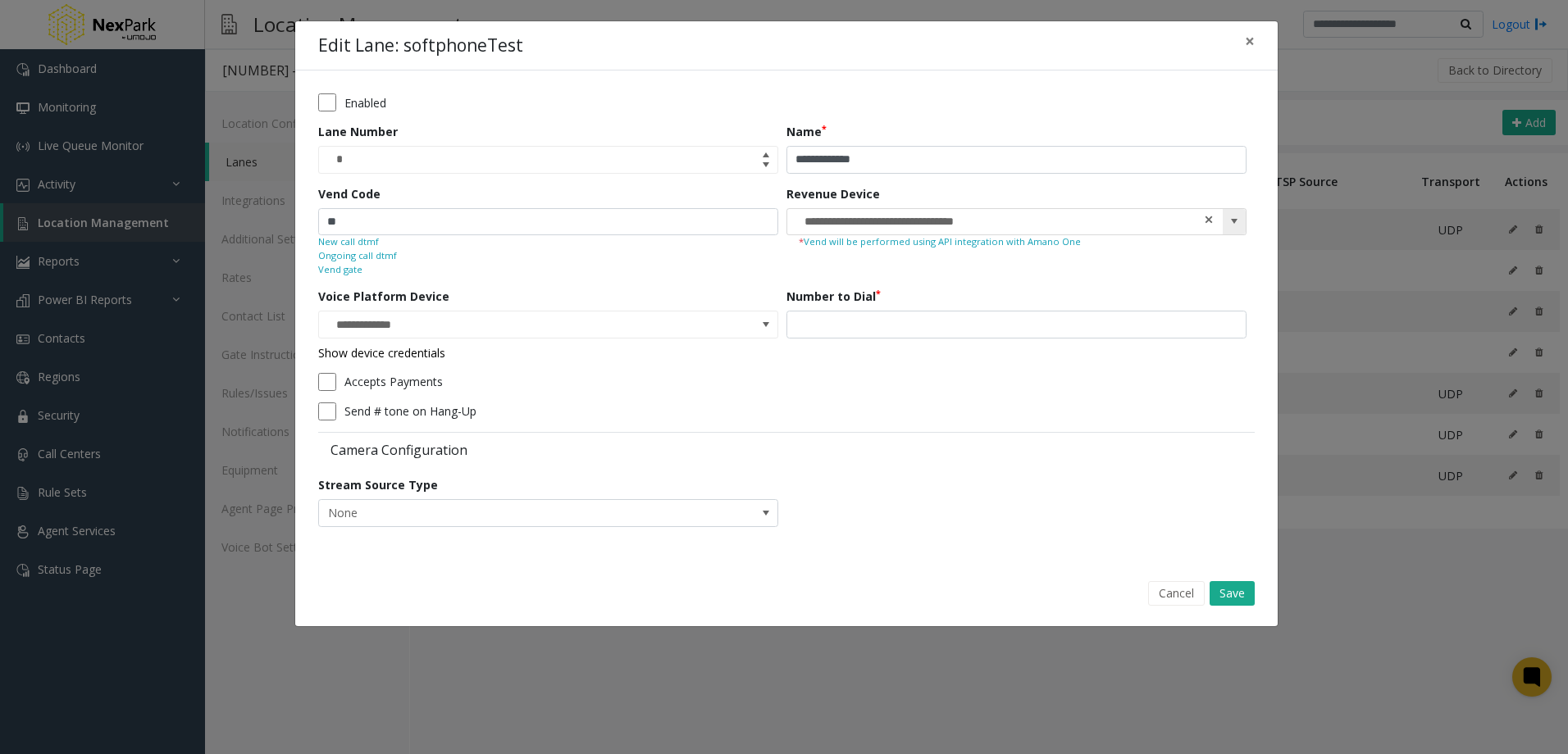 click at bounding box center [1209, 219] 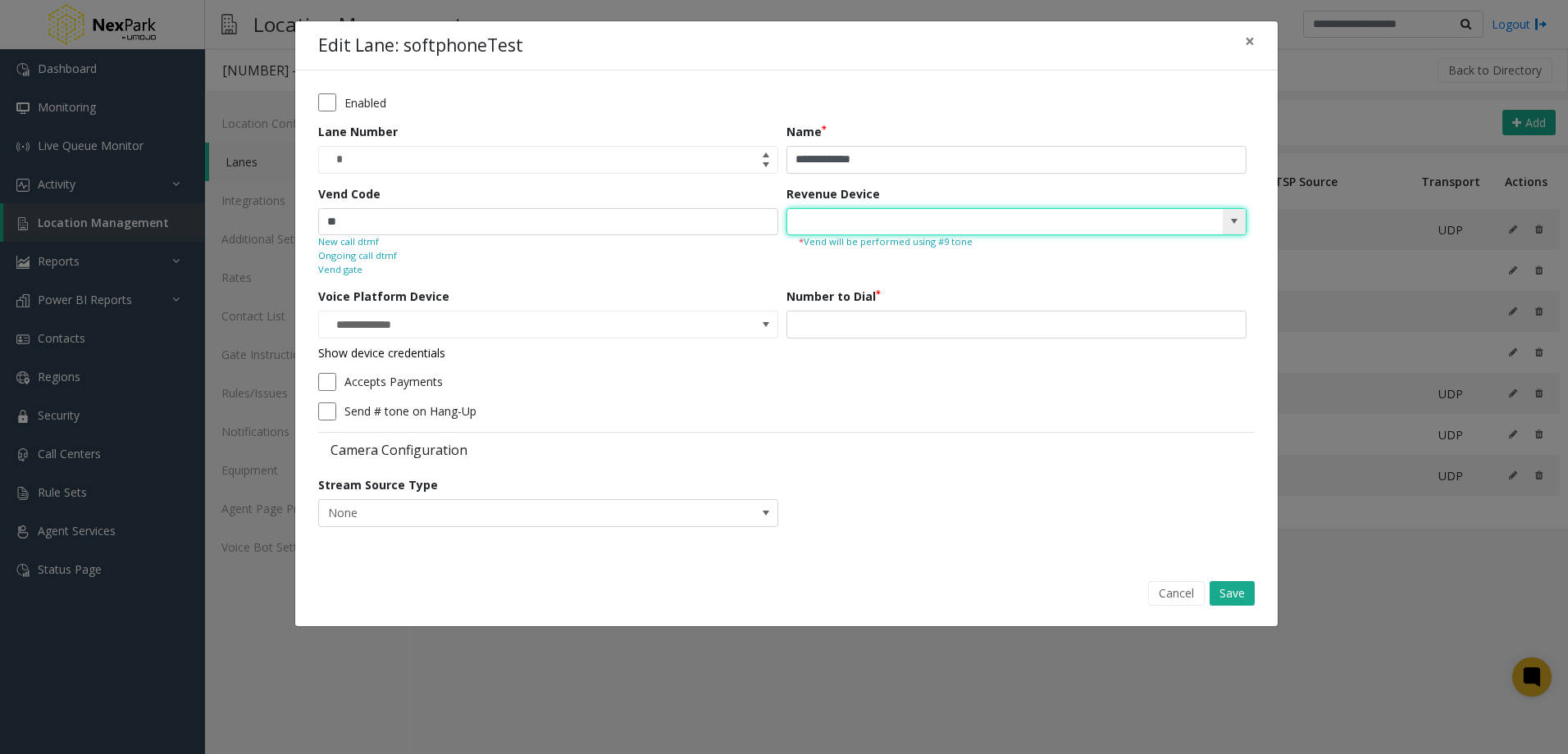 click at bounding box center (1234, 221) 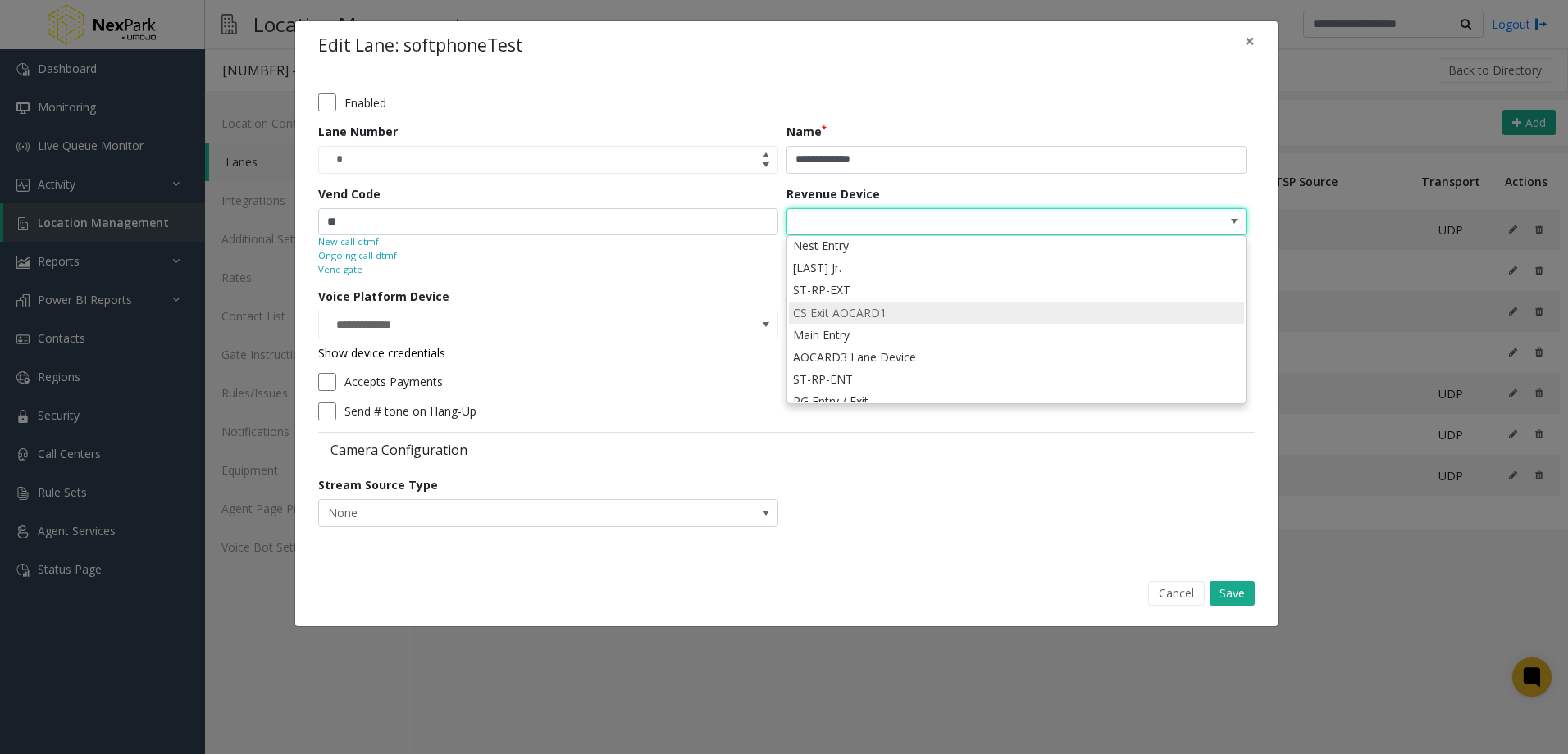scroll, scrollTop: 111, scrollLeft: 0, axis: vertical 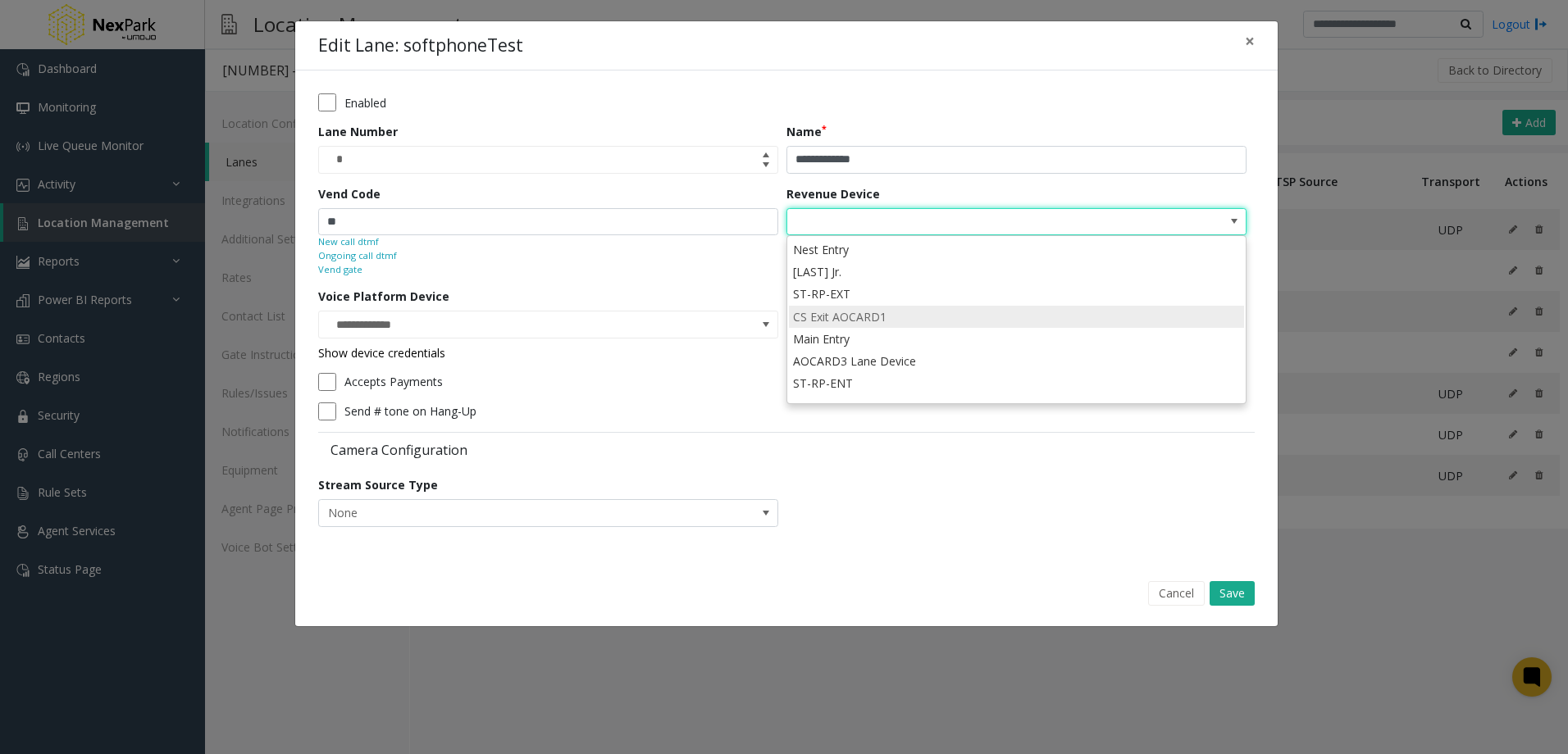 click on "CS Exit AOCARD1" at bounding box center (1016, 316) 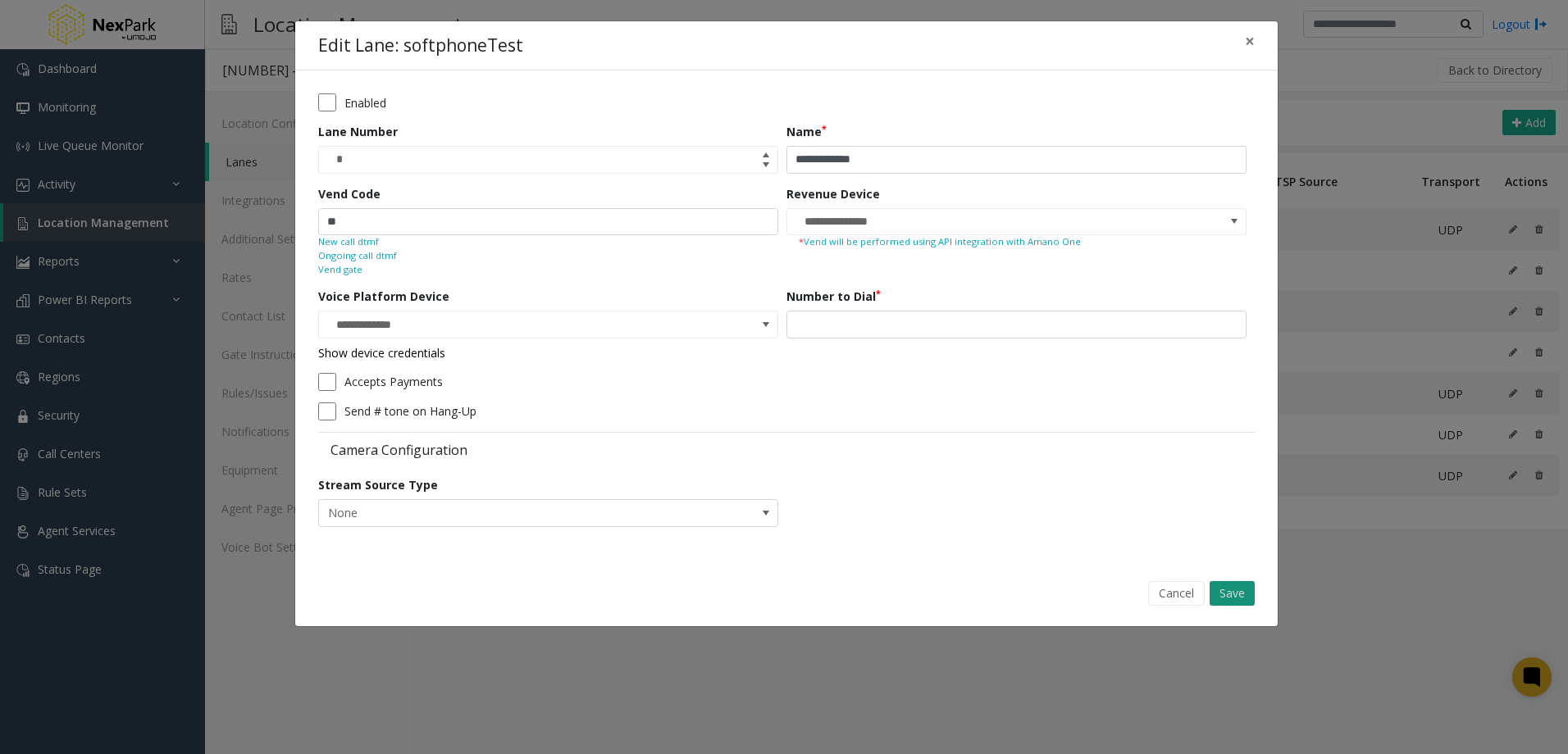 click on "Save" 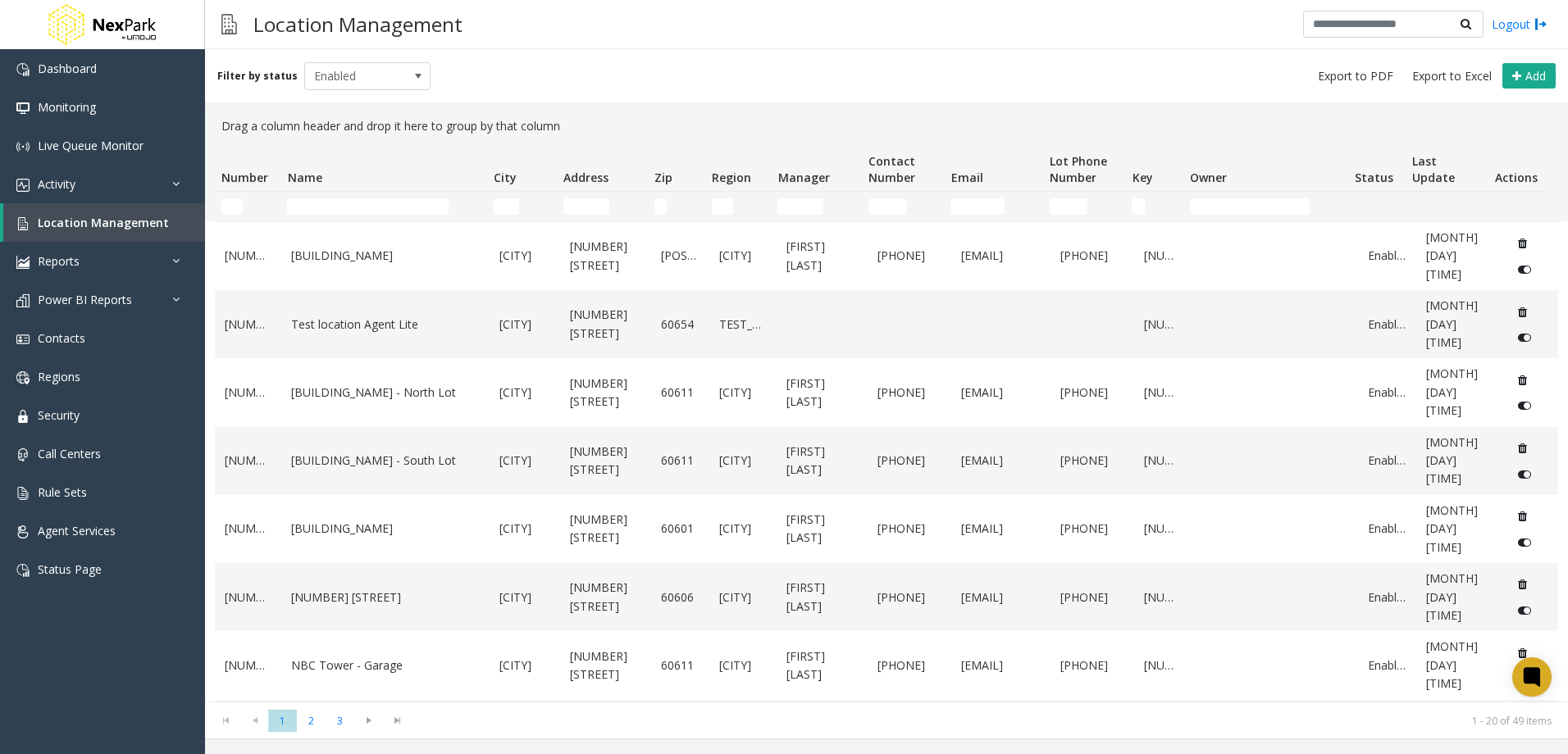 scroll, scrollTop: 0, scrollLeft: 0, axis: both 